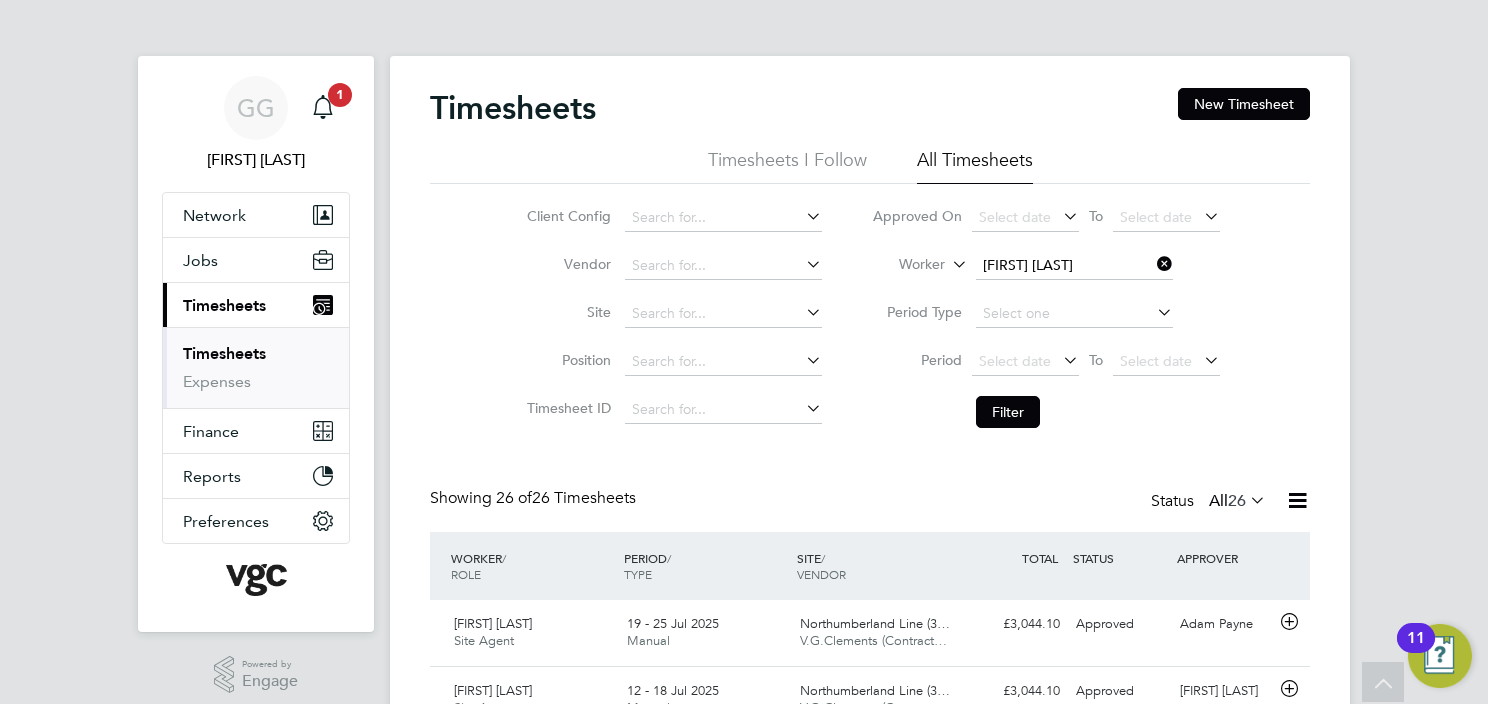 scroll, scrollTop: 389, scrollLeft: 0, axis: vertical 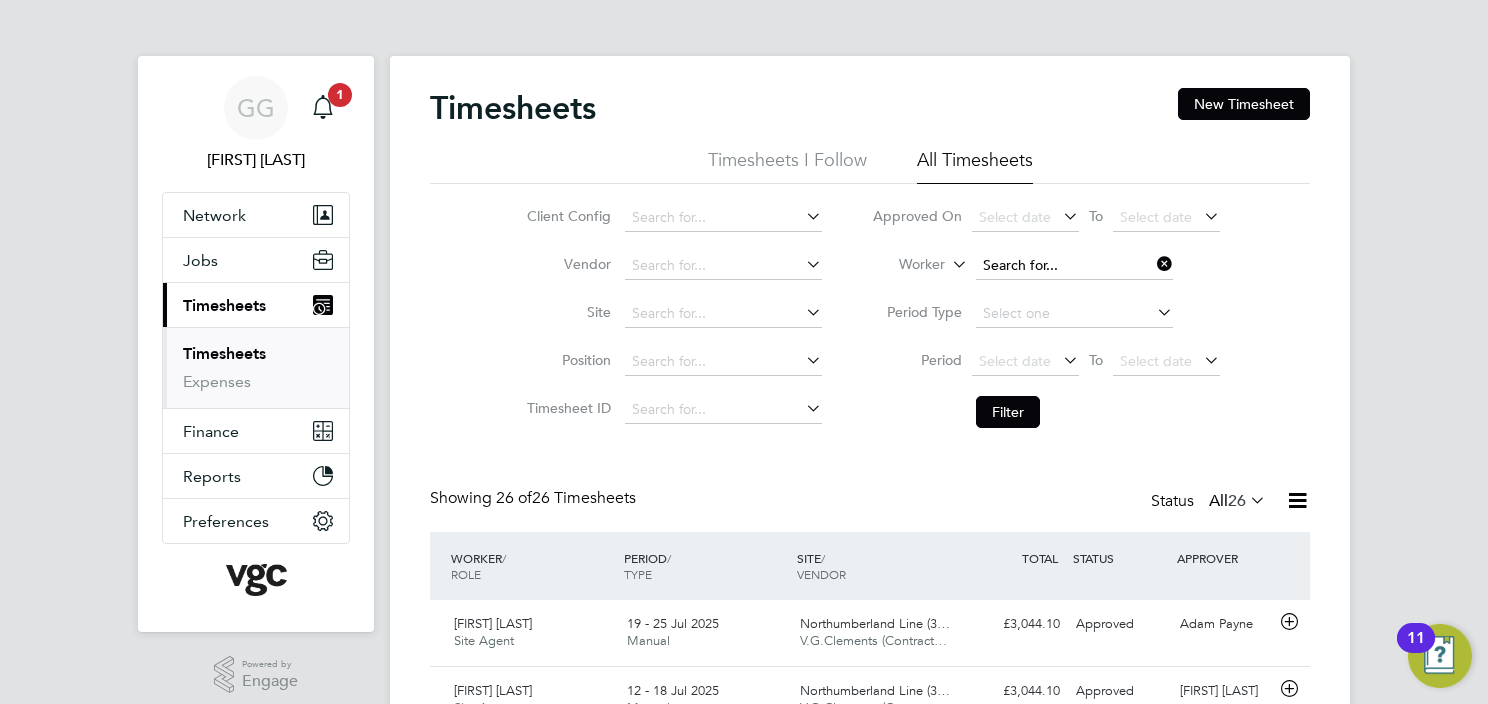 click 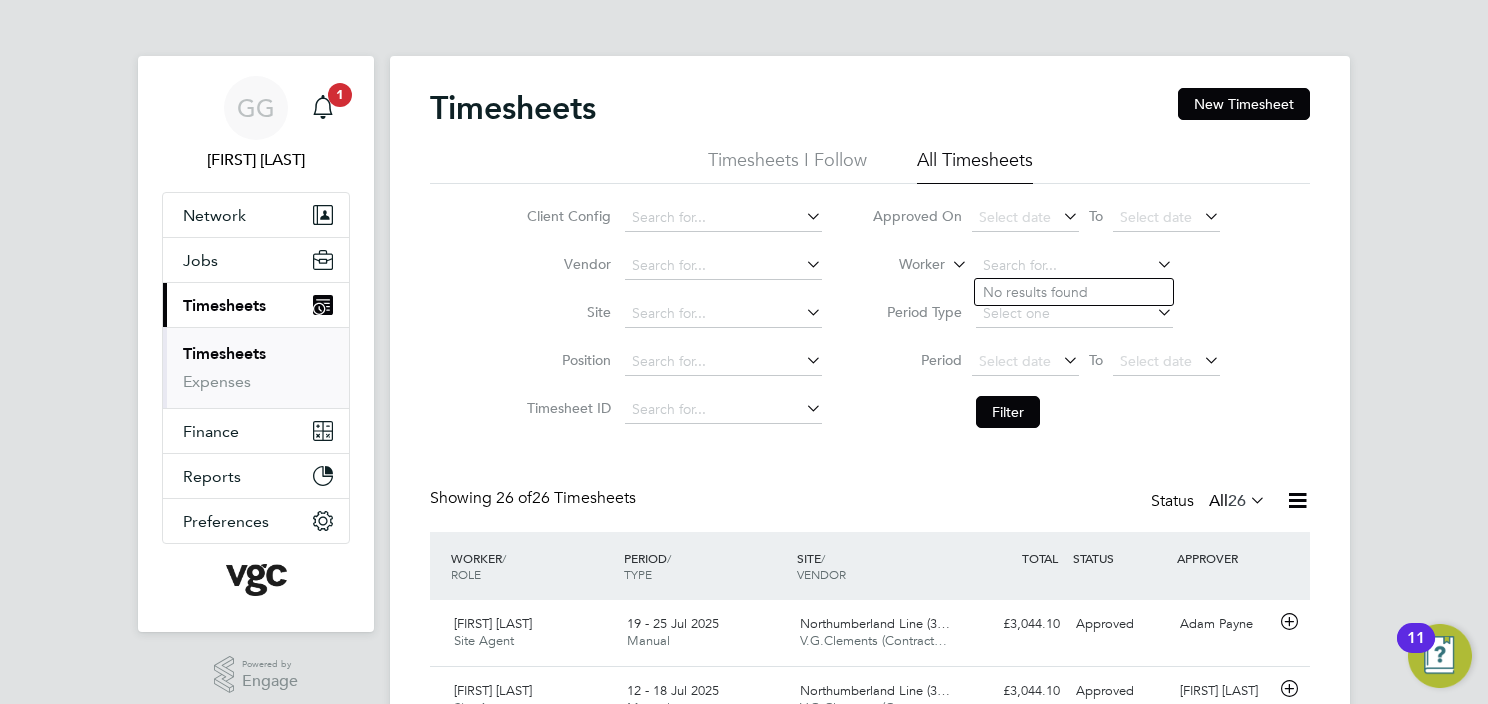 type on "S" 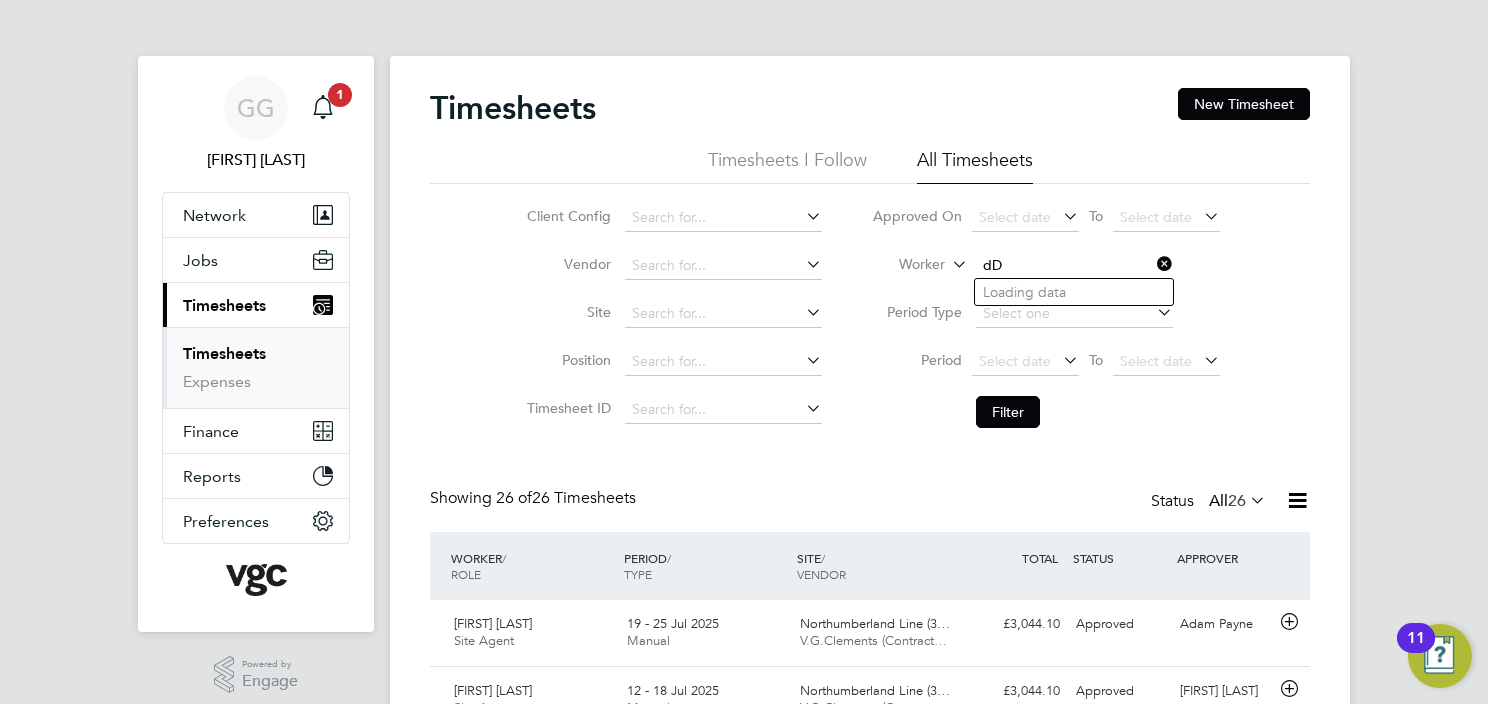 type on "d" 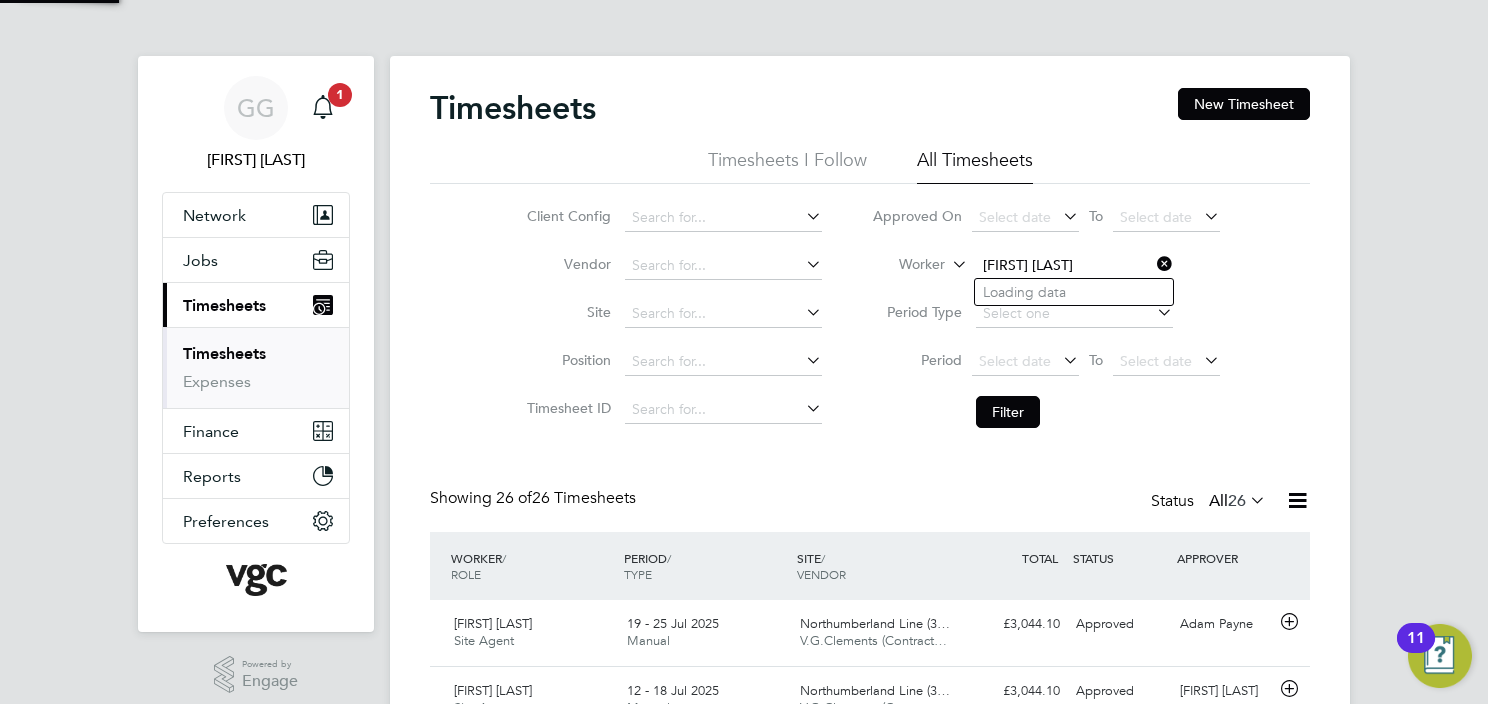 type on "Daniel Carter" 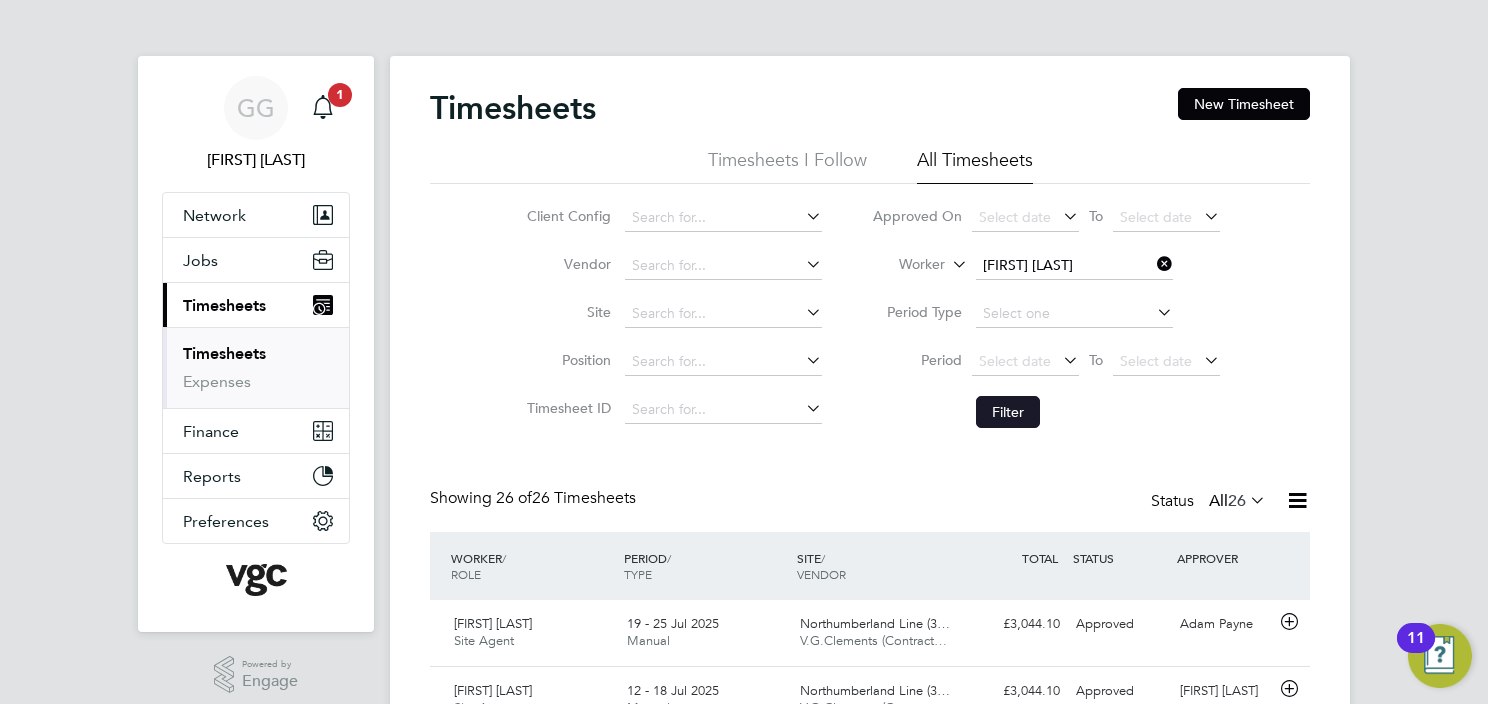drag, startPoint x: 1015, startPoint y: 403, endPoint x: 998, endPoint y: 416, distance: 21.400934 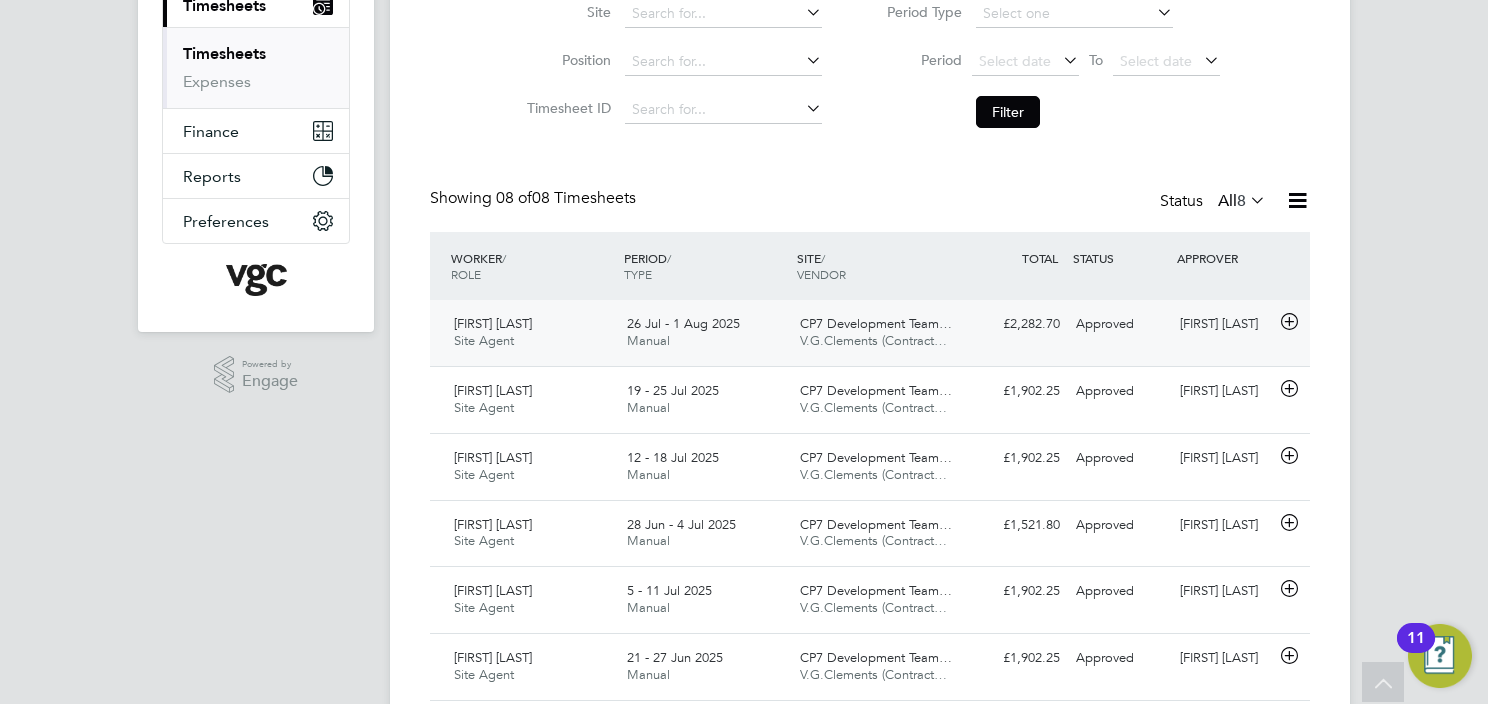 click on "£2,282.70 Approved" 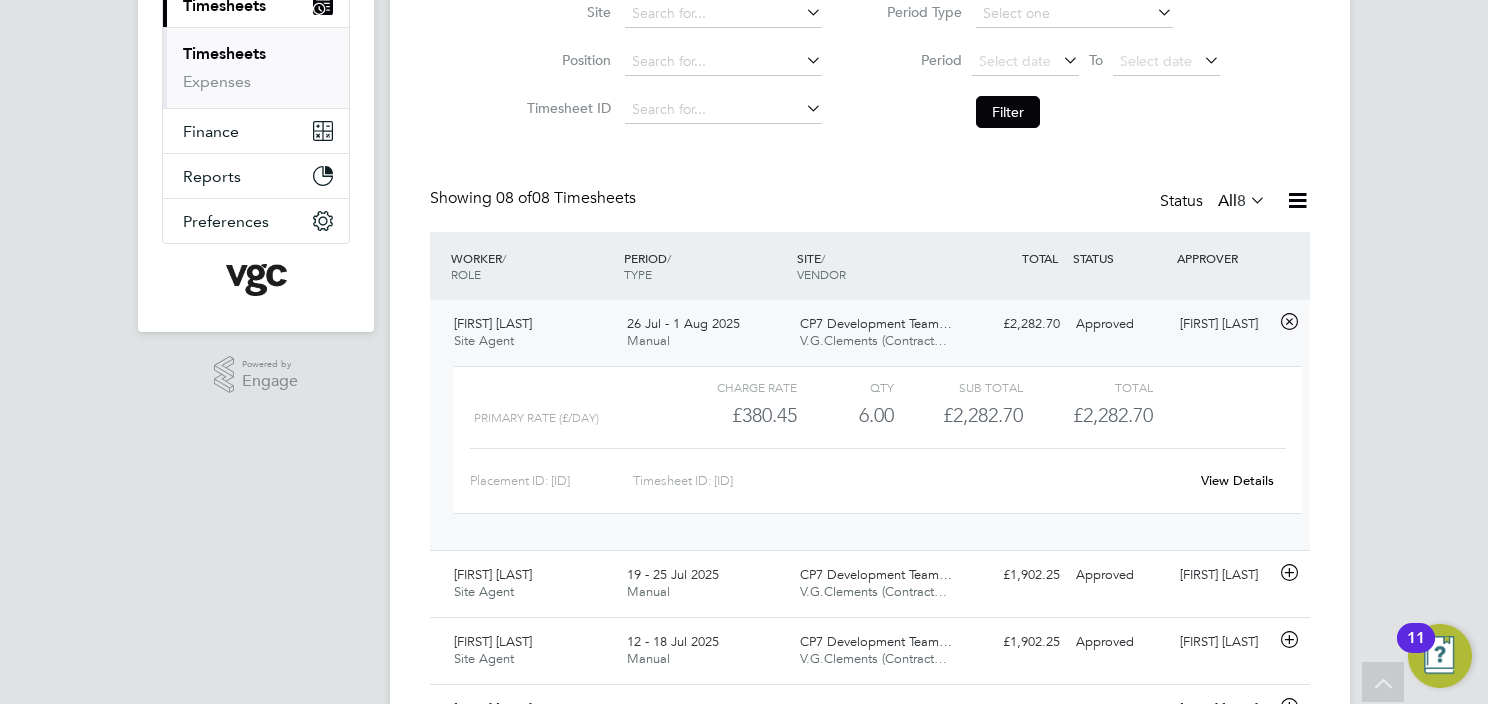 click on "View Details" 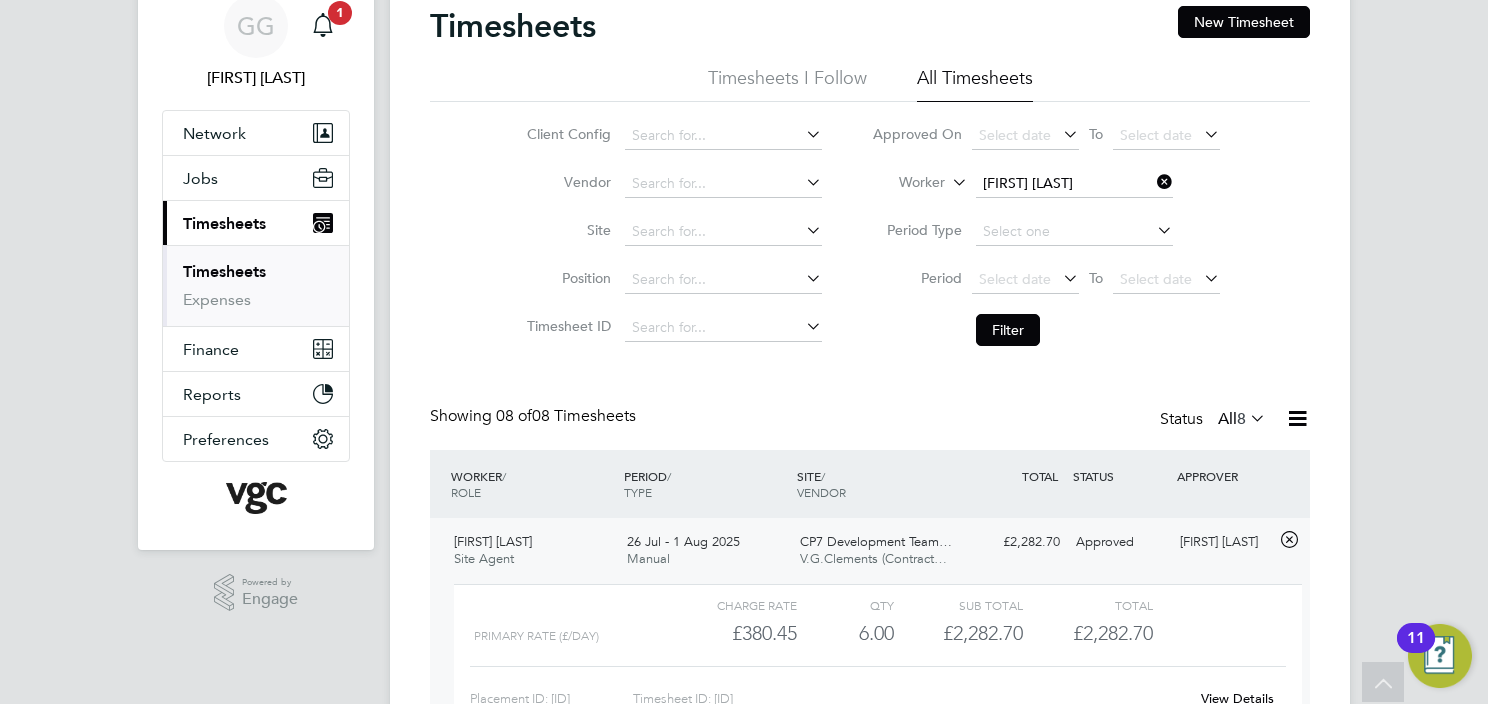 scroll, scrollTop: 0, scrollLeft: 0, axis: both 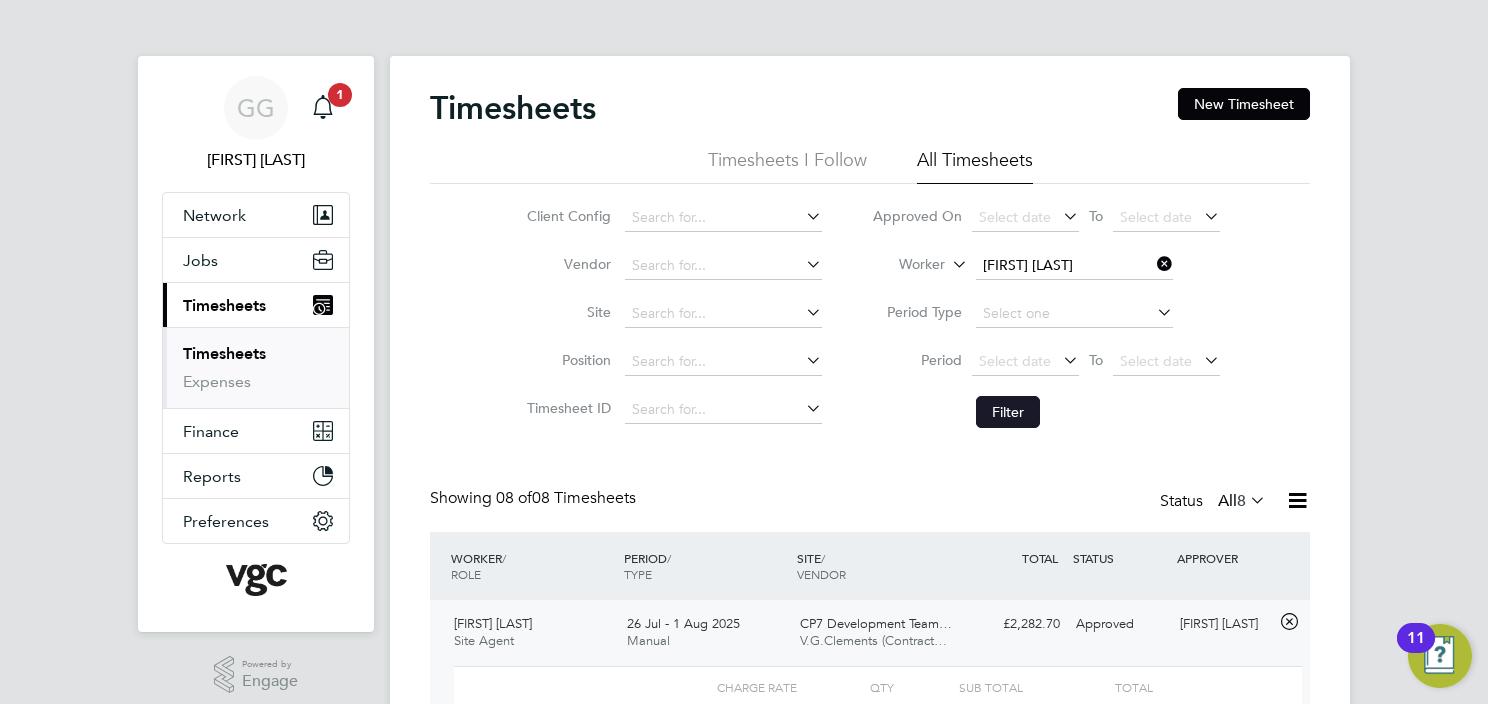 click on "Filter" 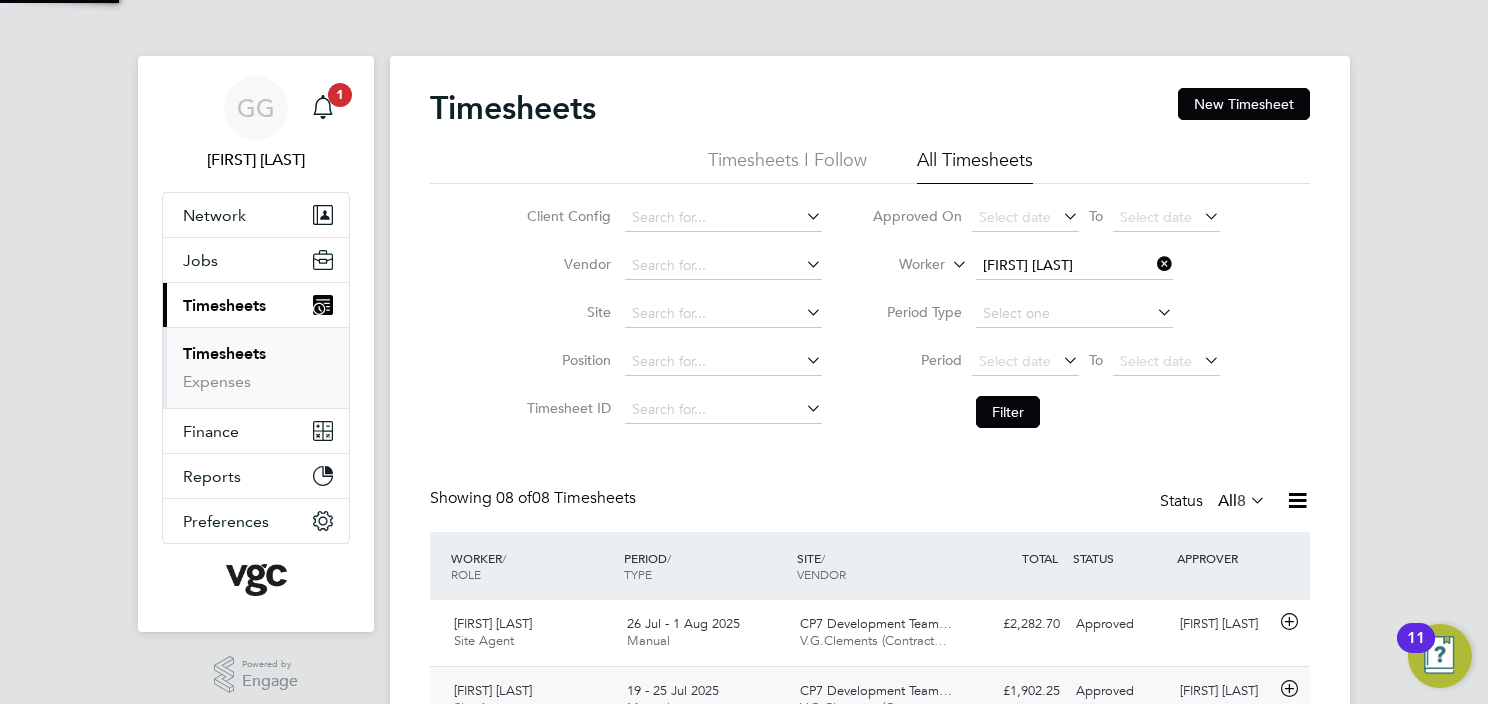 scroll, scrollTop: 9, scrollLeft: 10, axis: both 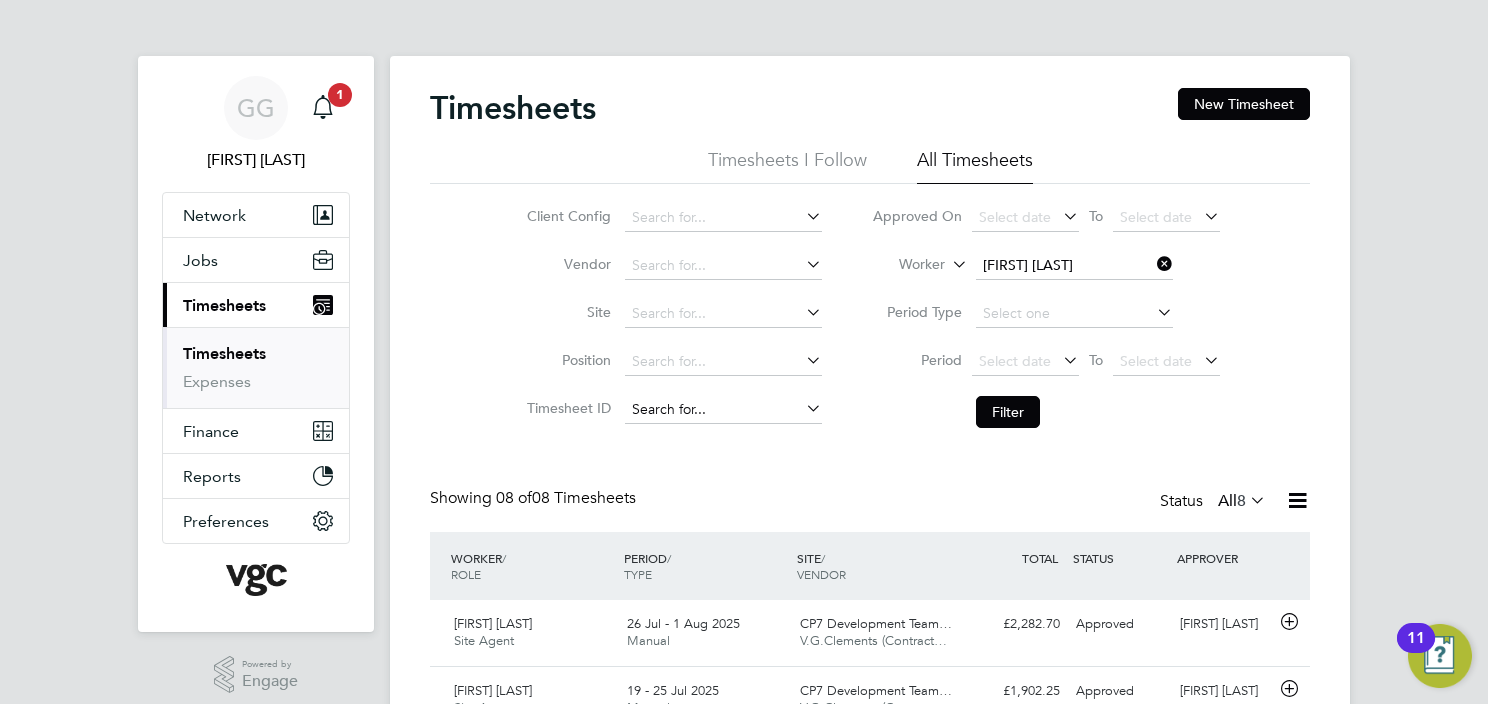 drag, startPoint x: 808, startPoint y: 396, endPoint x: 776, endPoint y: 396, distance: 32 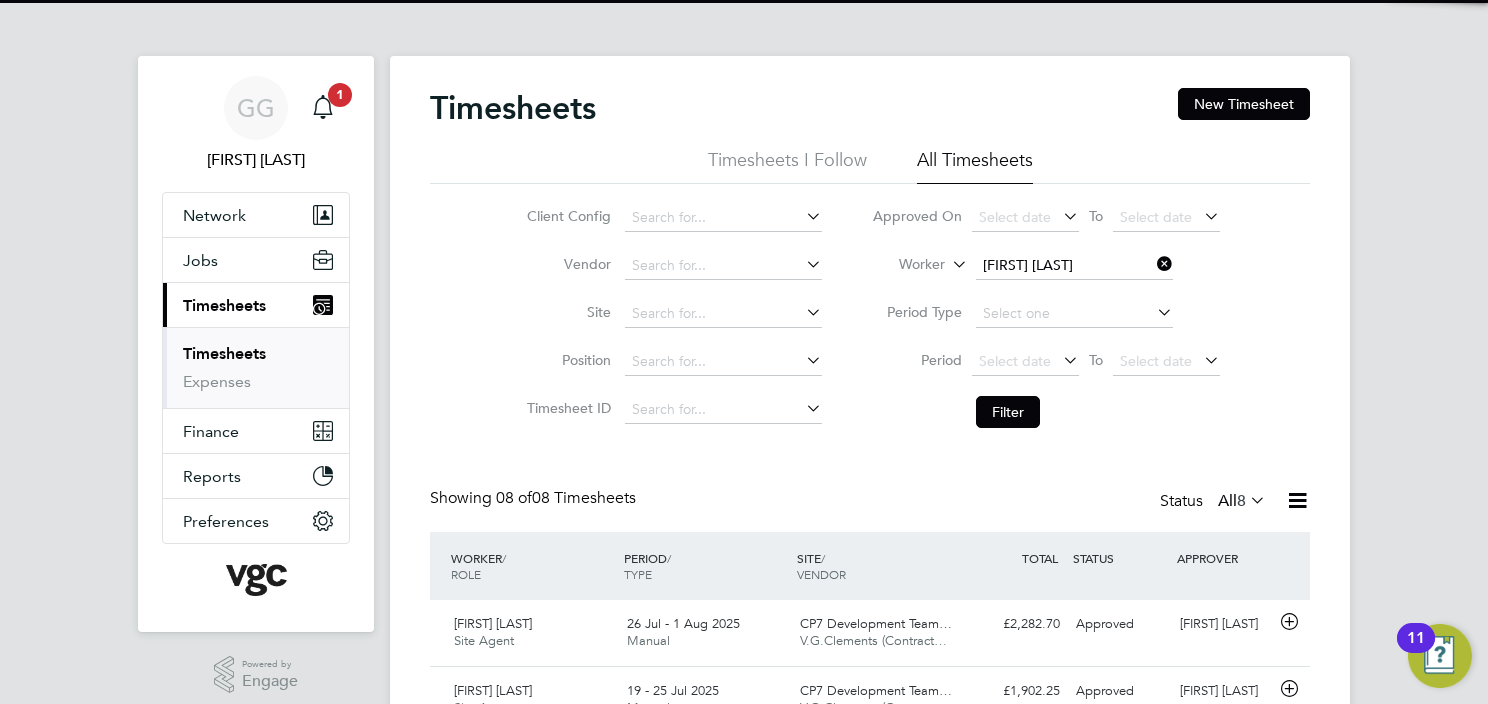 drag, startPoint x: 896, startPoint y: 460, endPoint x: 949, endPoint y: 451, distance: 53.75872 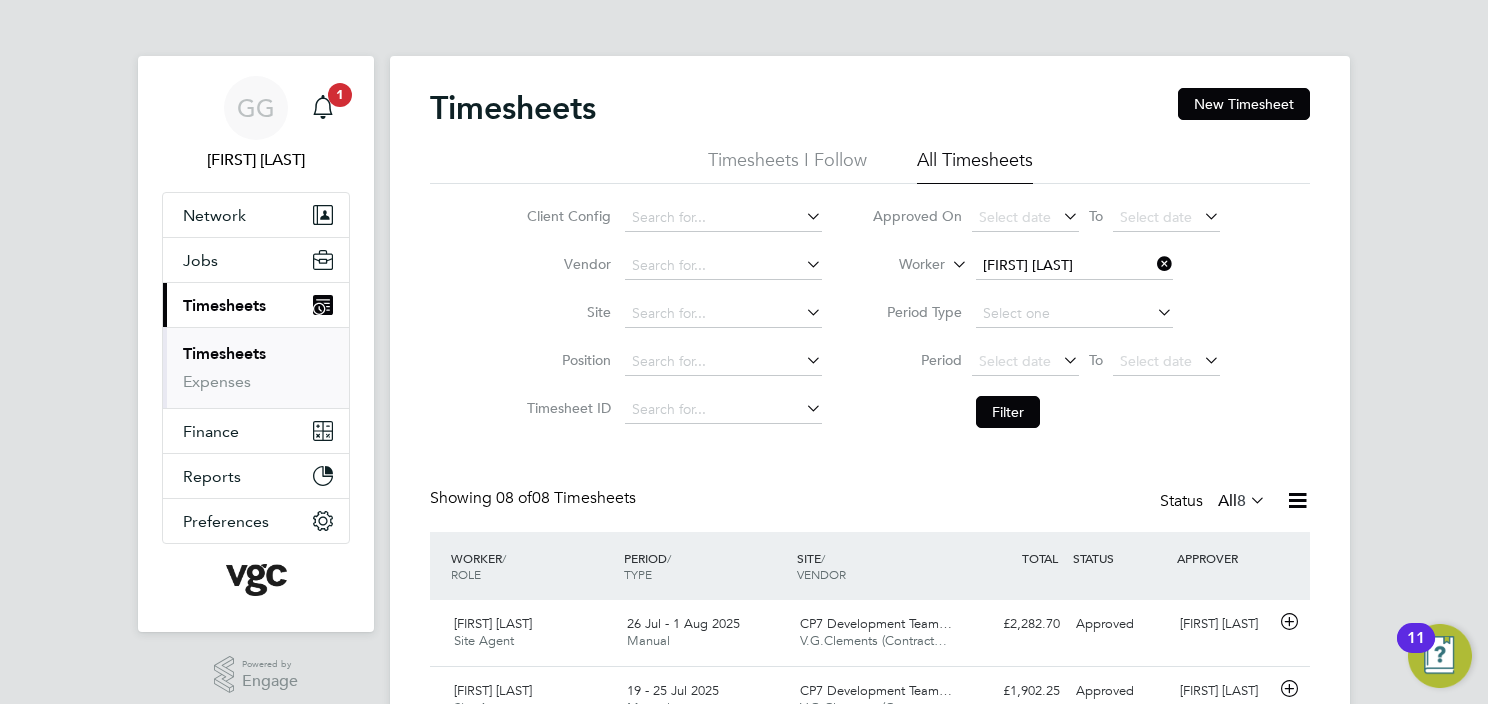 drag, startPoint x: 997, startPoint y: 420, endPoint x: 656, endPoint y: 392, distance: 342.14764 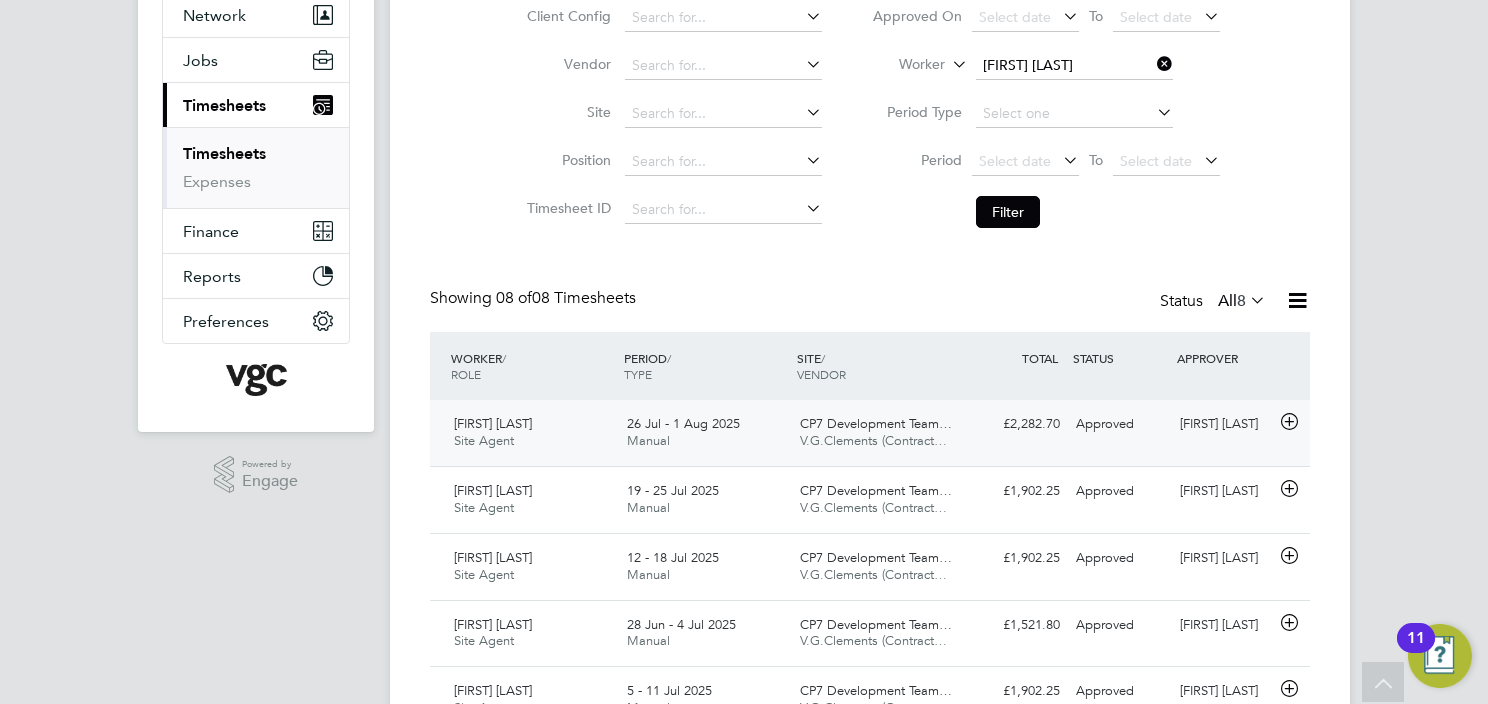 click on "Daniel Carter" 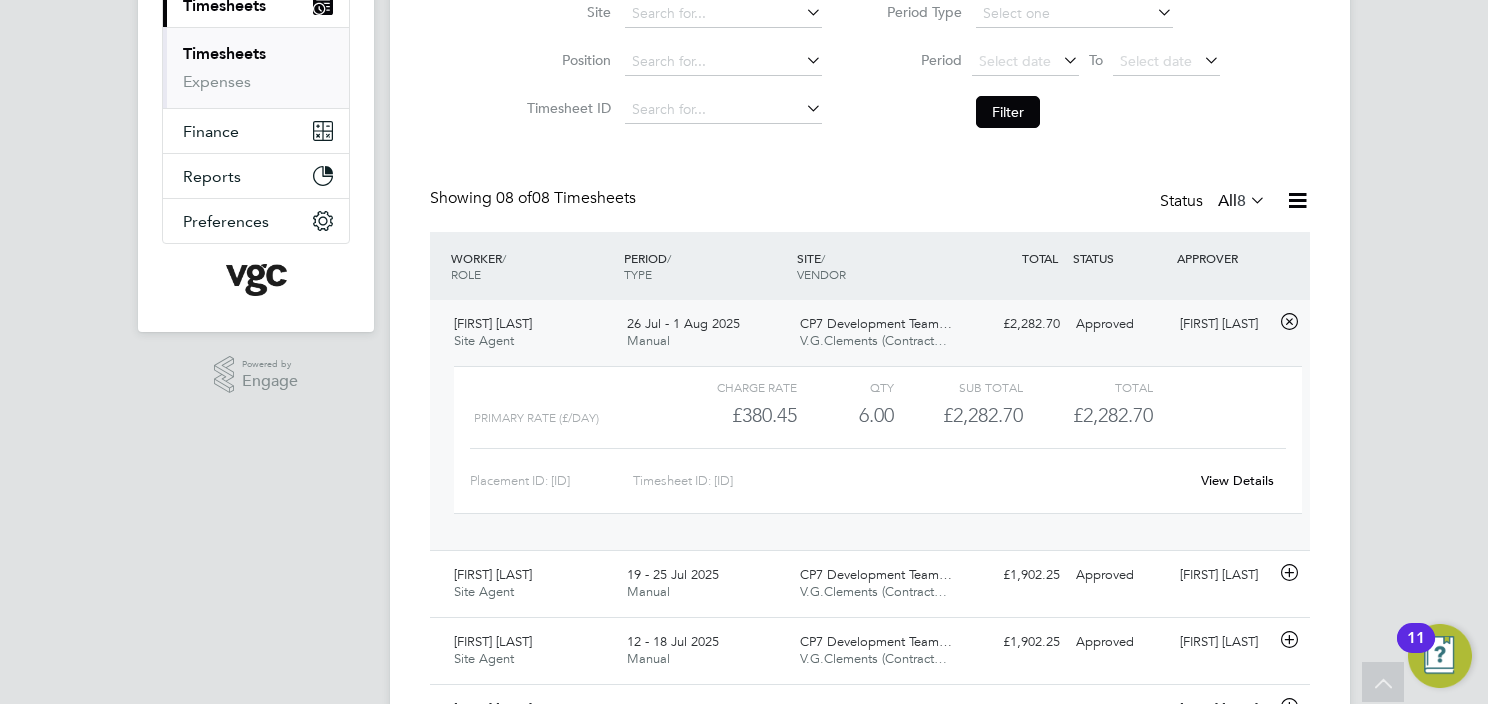 click on "View Details" 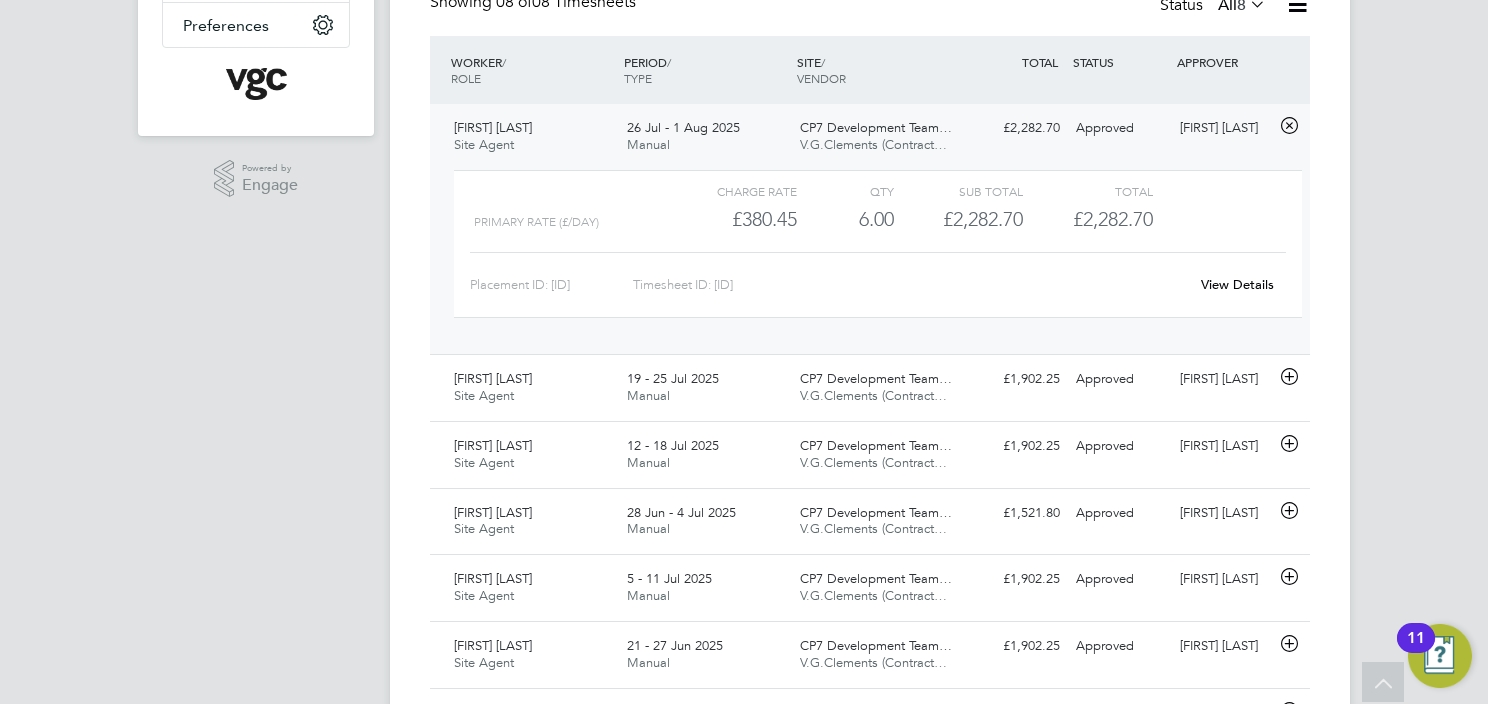 scroll, scrollTop: 500, scrollLeft: 0, axis: vertical 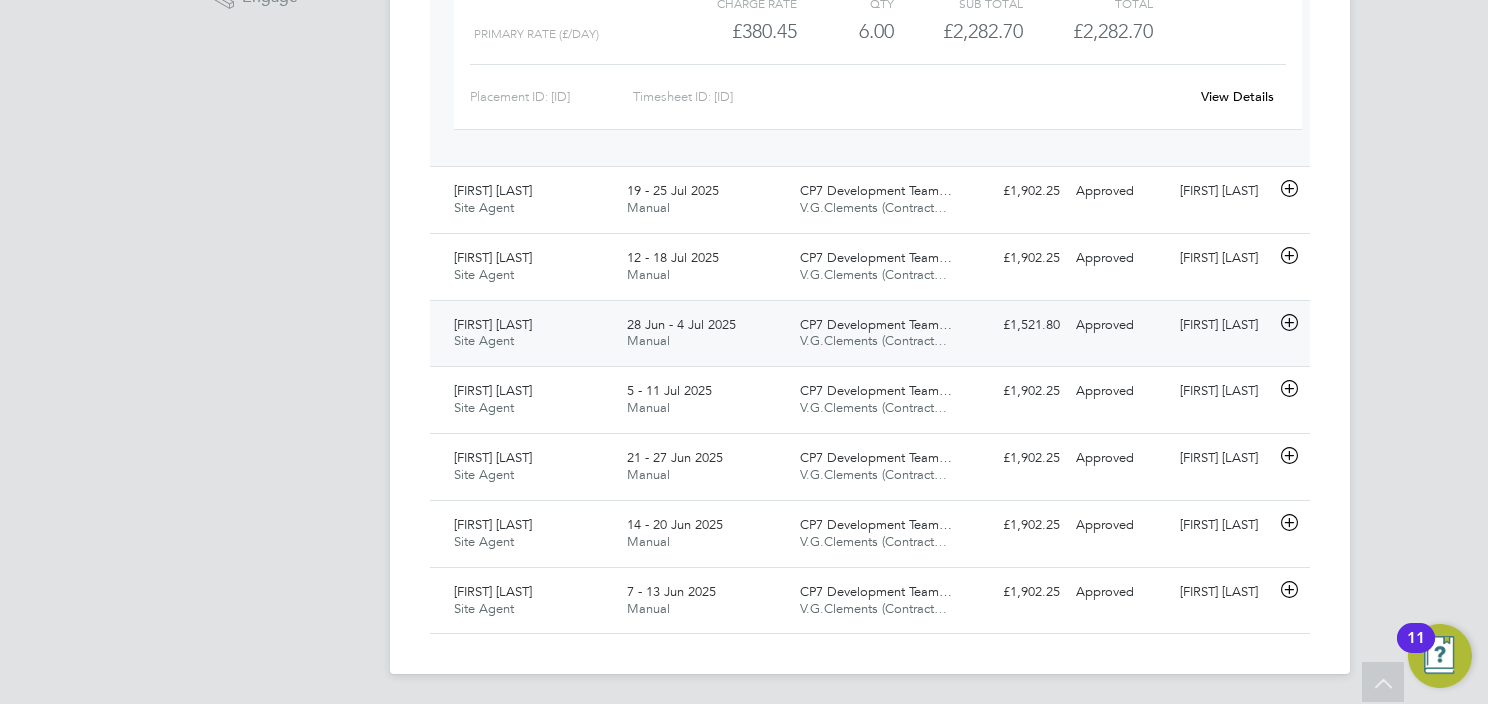 click on "Daniel Carter Site Agent   28 Jun - 4 Jul 2025 28 Jun - 4 Jul 2025 Manual CP7 Development Team… V.G.Clements (Contract… £1,521.80 Approved Approved Karl Butler" 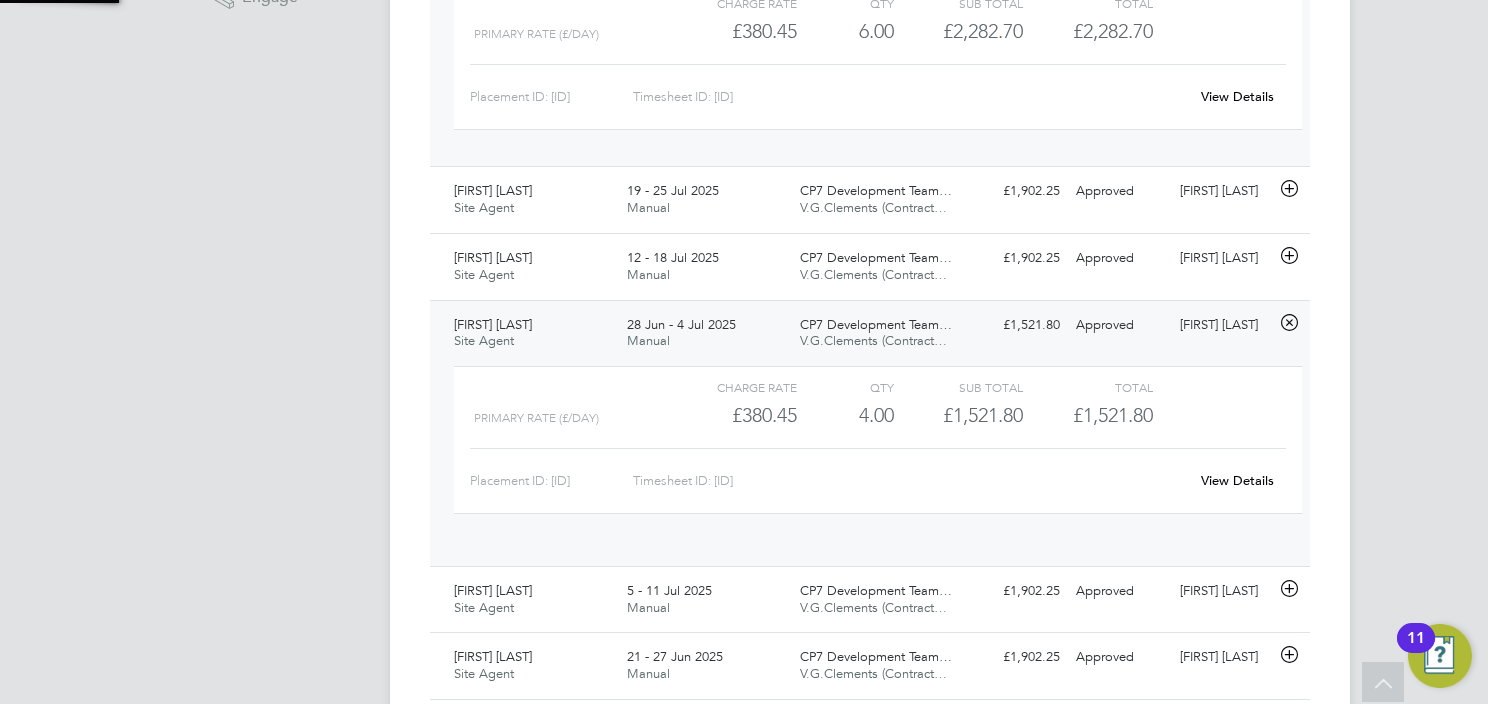 scroll, scrollTop: 9, scrollLeft: 9, axis: both 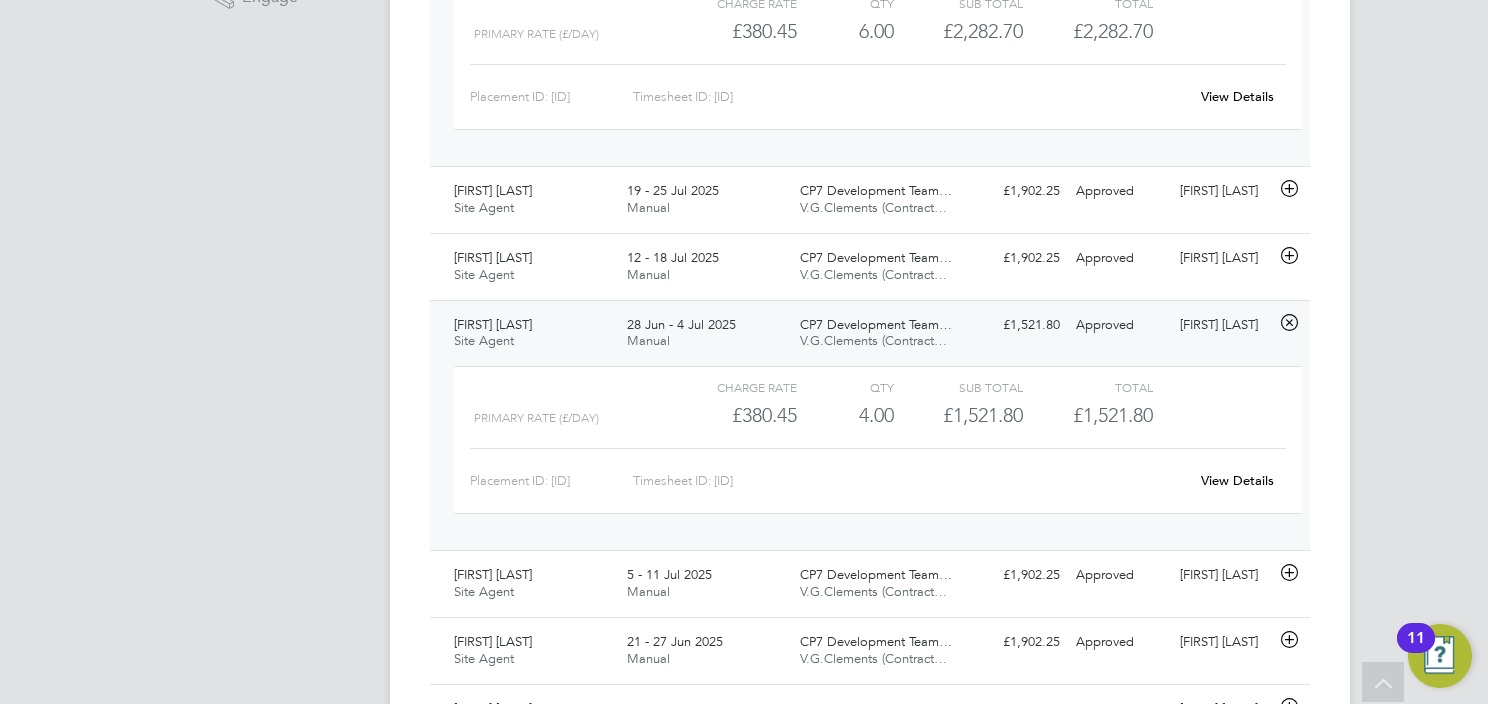 click on "View Details" 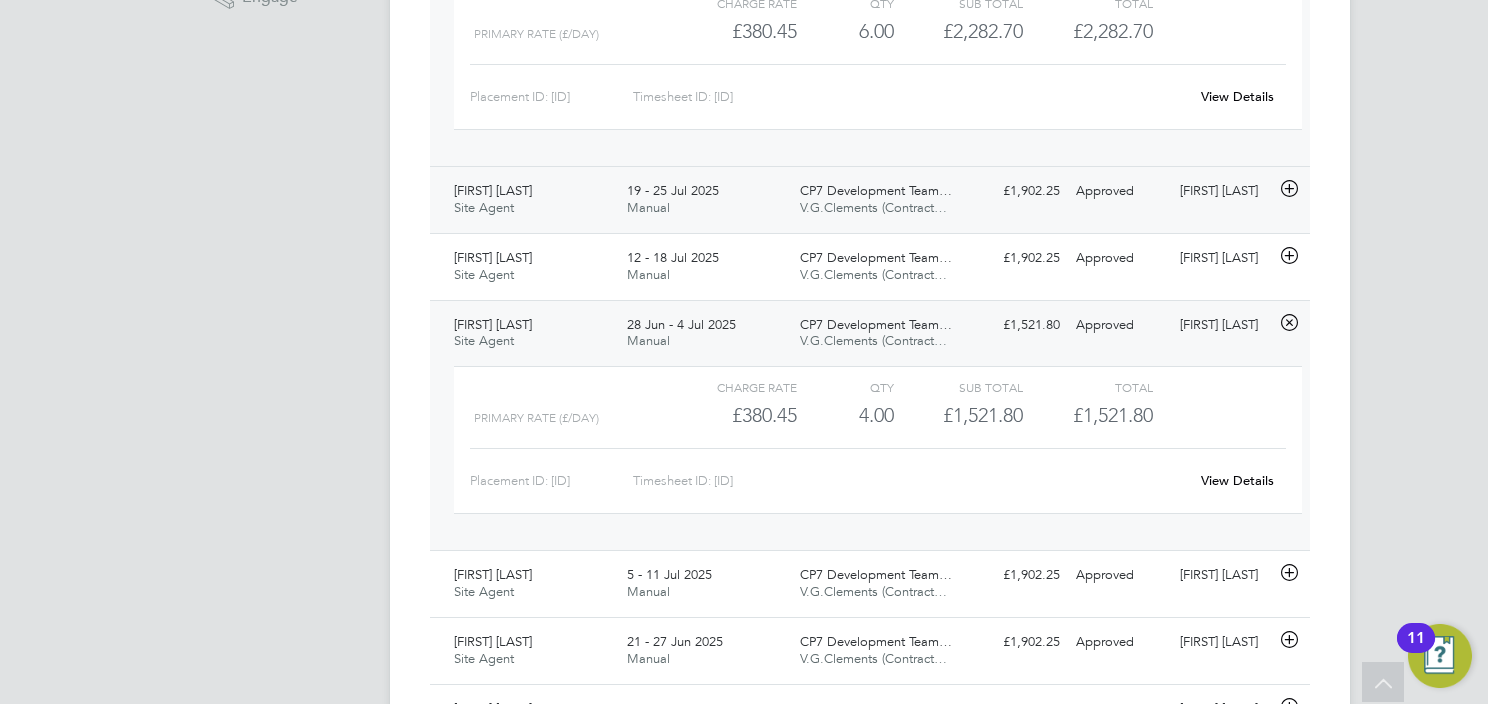 click on "Daniel Carter Site Agent   19 - 25 Jul 2025 19 - 25 Jul 2025 Manual CP7 Development Team… V.G.Clements (Contract… £1,902.25 Approved Approved Jamie Gould" 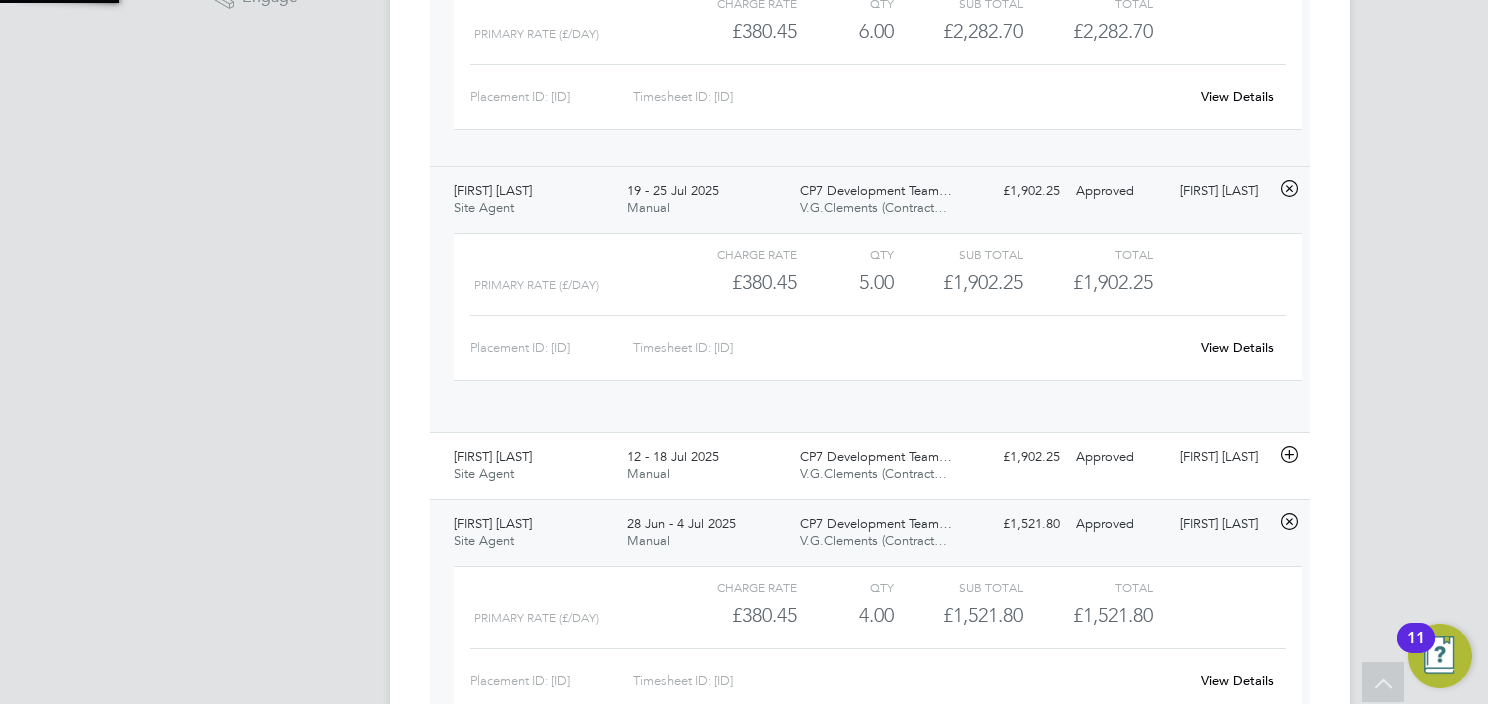 scroll, scrollTop: 9, scrollLeft: 9, axis: both 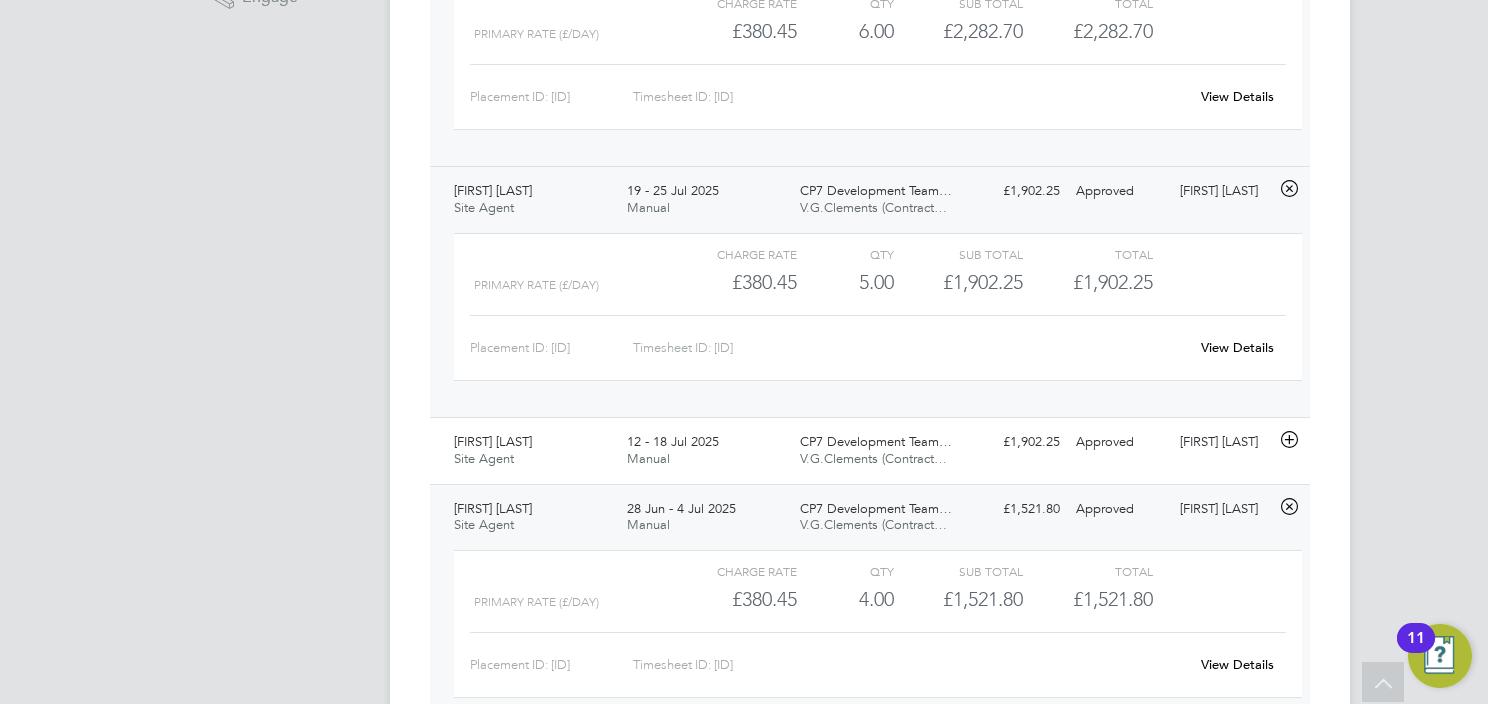 click on "View Details" 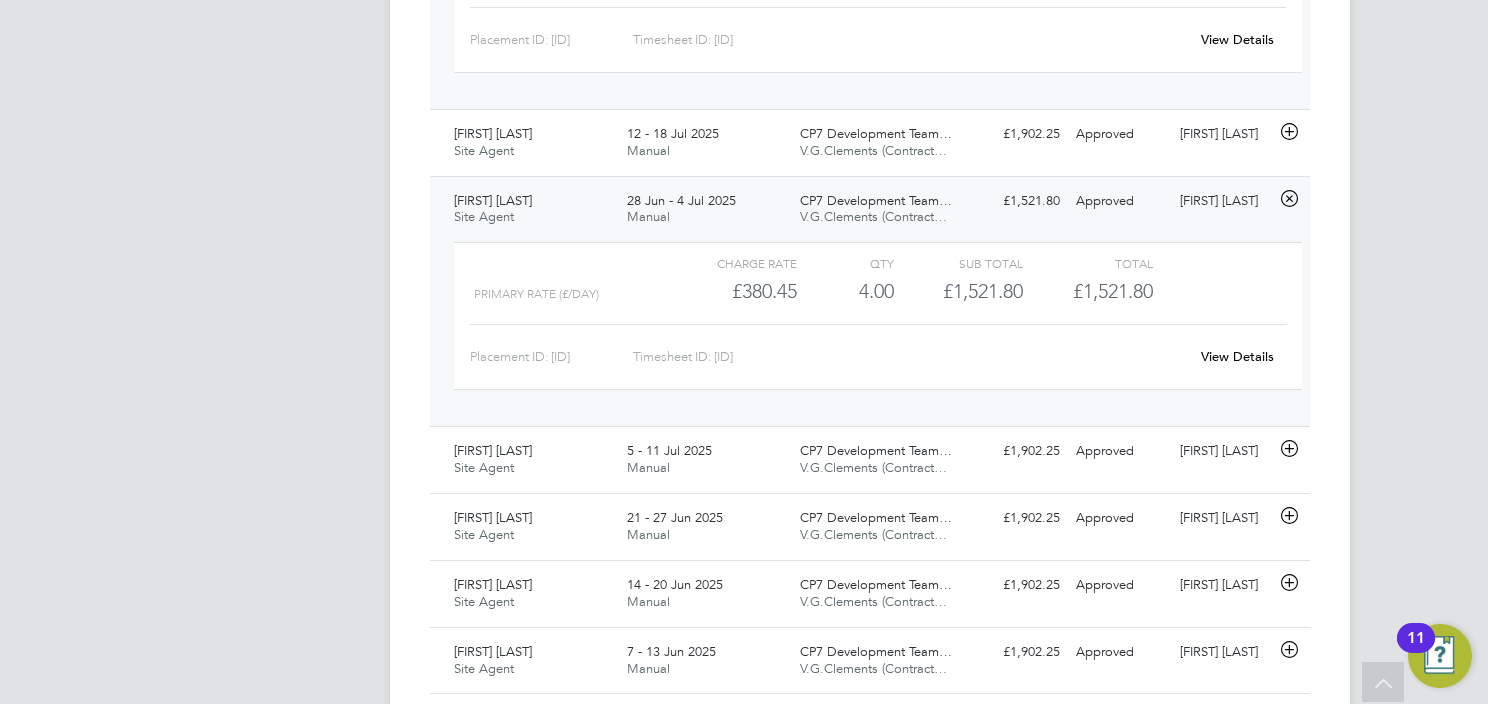 scroll, scrollTop: 1051, scrollLeft: 0, axis: vertical 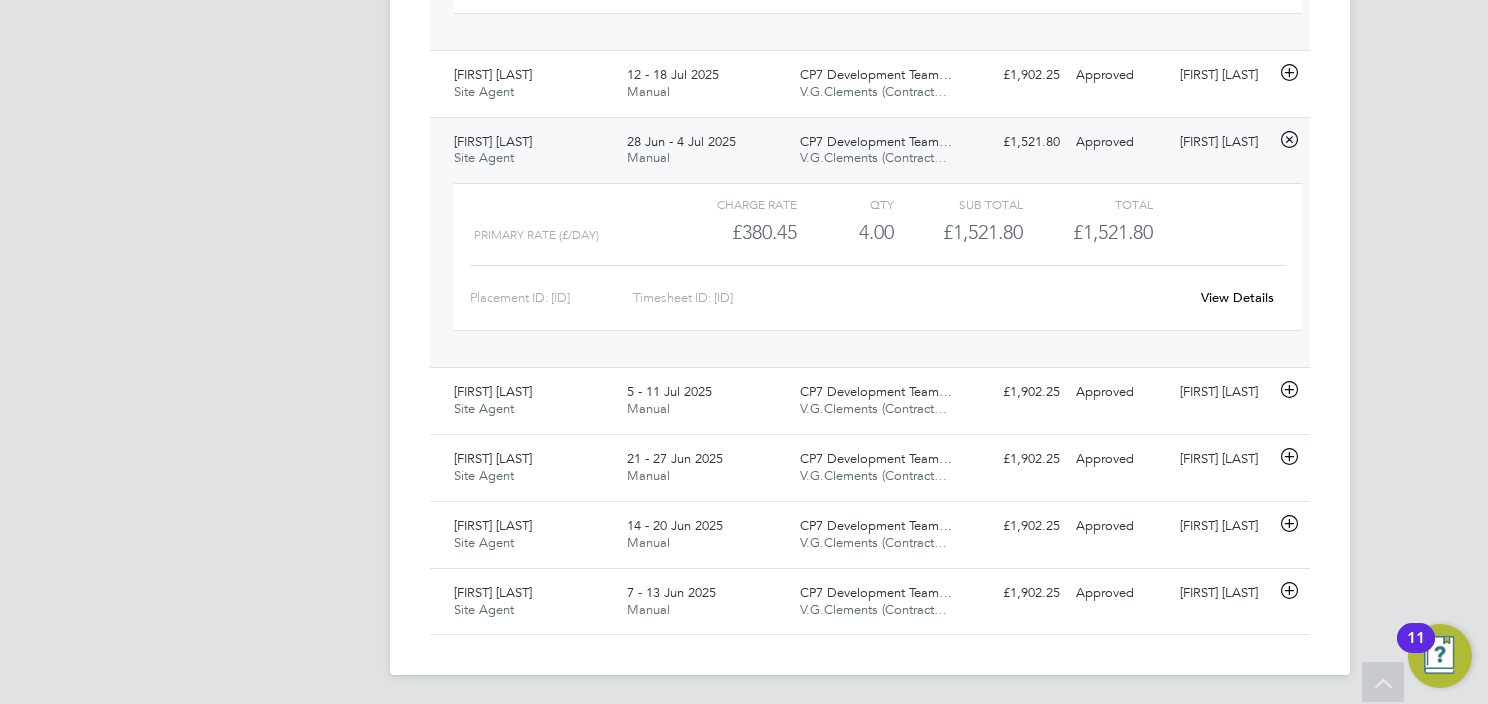 click on "View Details" 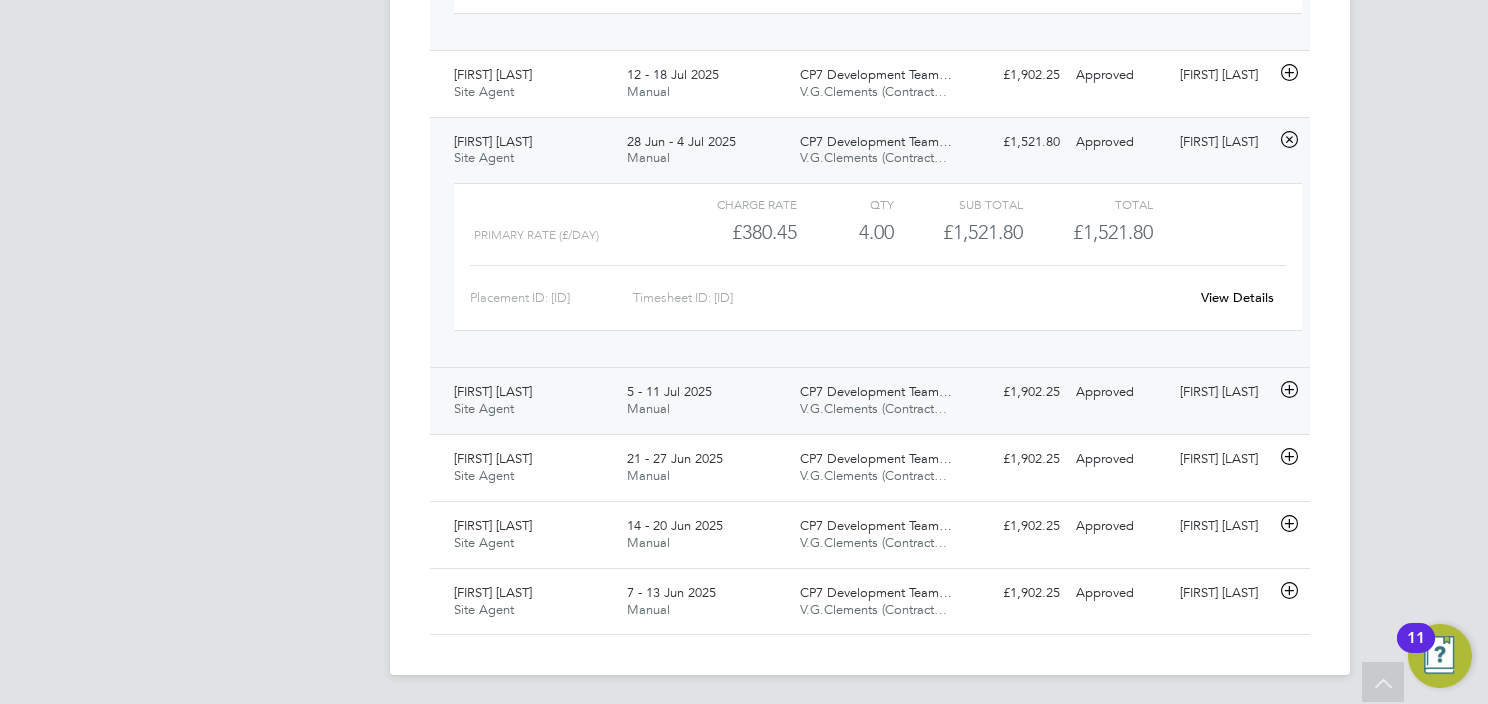 click on "V.G.Clements (Contract…" 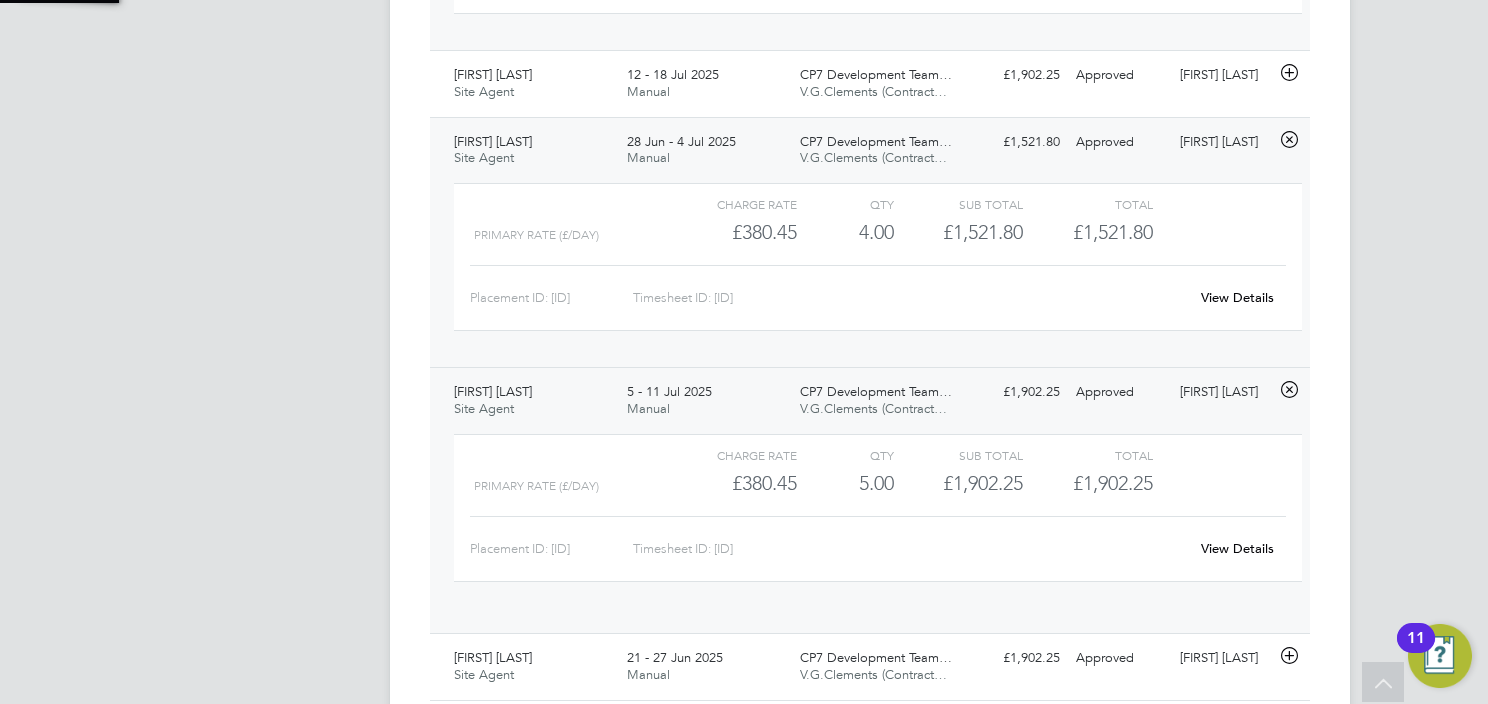 scroll, scrollTop: 9, scrollLeft: 9, axis: both 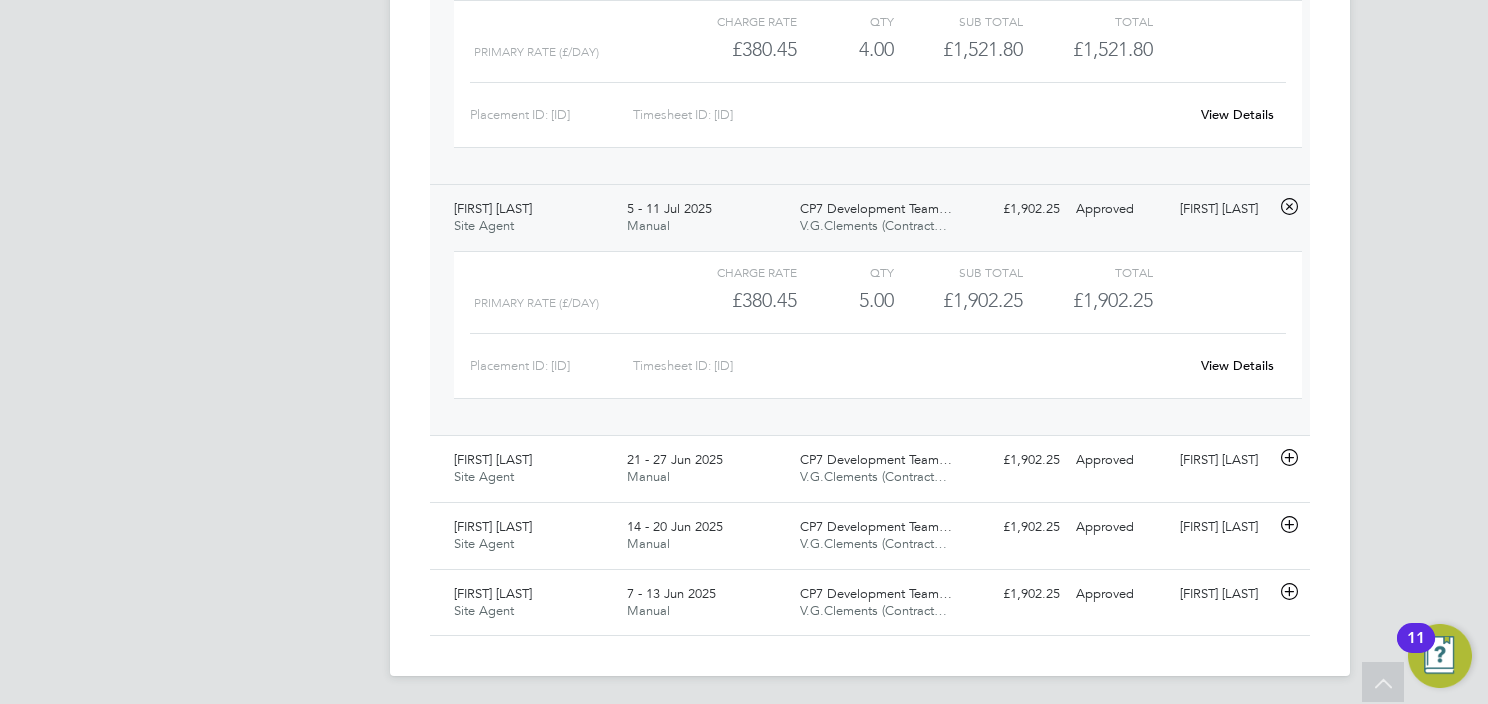 drag, startPoint x: 1242, startPoint y: 372, endPoint x: 604, endPoint y: 221, distance: 655.6257 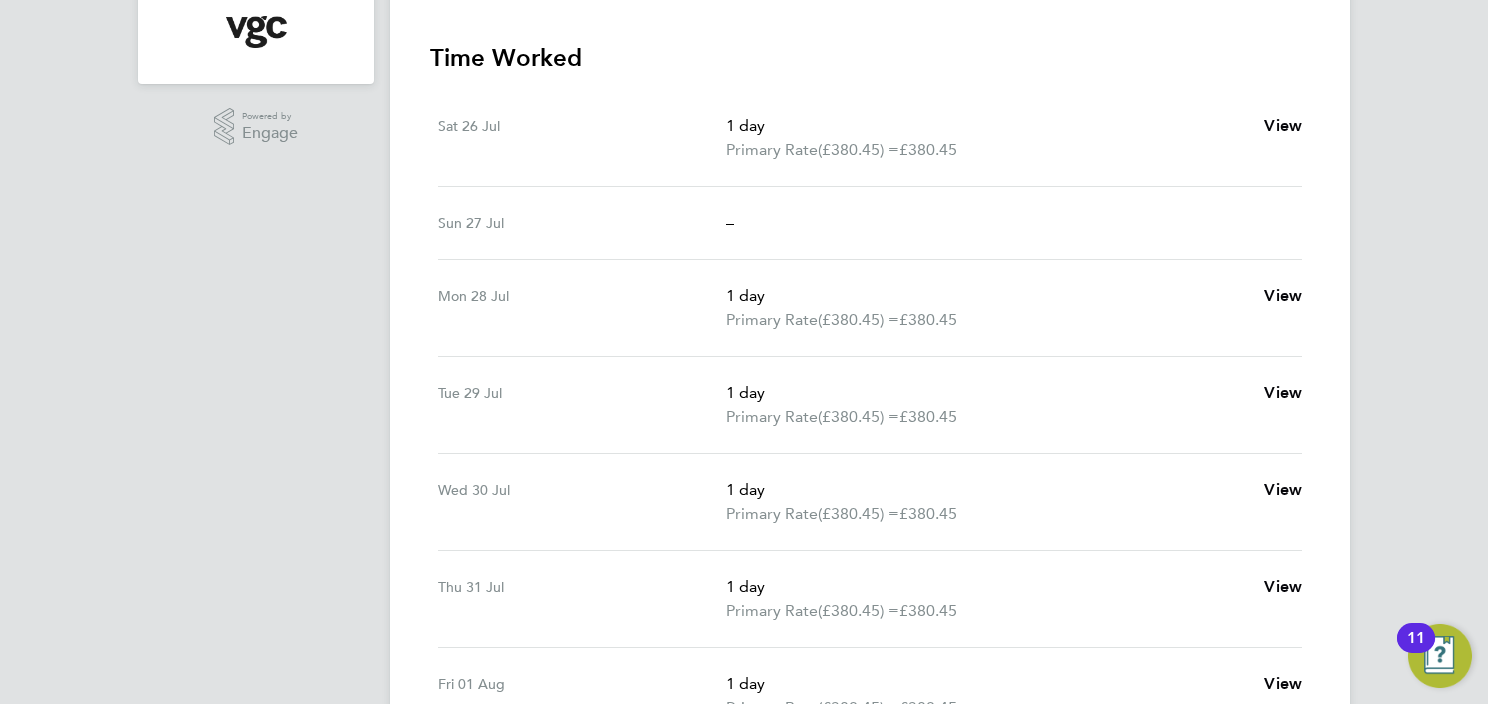 scroll, scrollTop: 500, scrollLeft: 0, axis: vertical 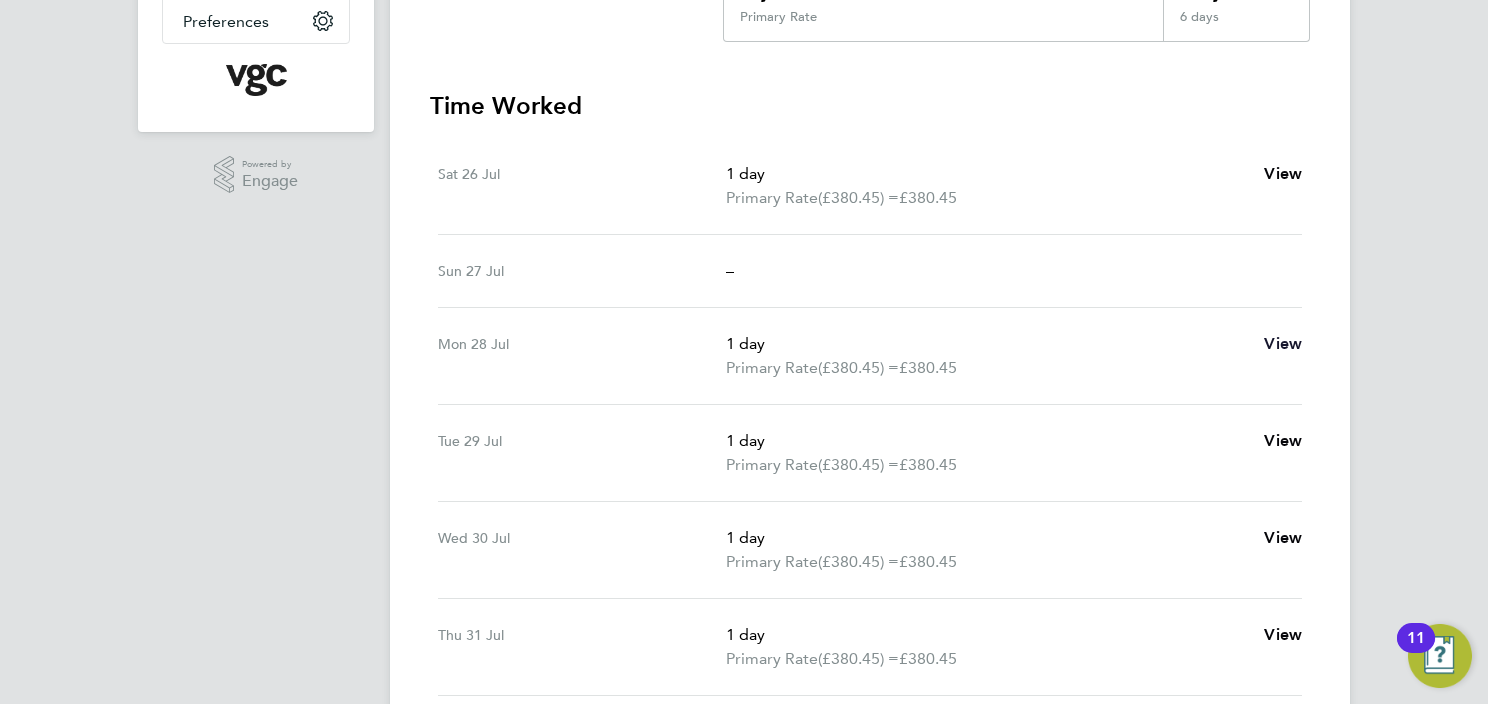 click on "View" at bounding box center (1283, 343) 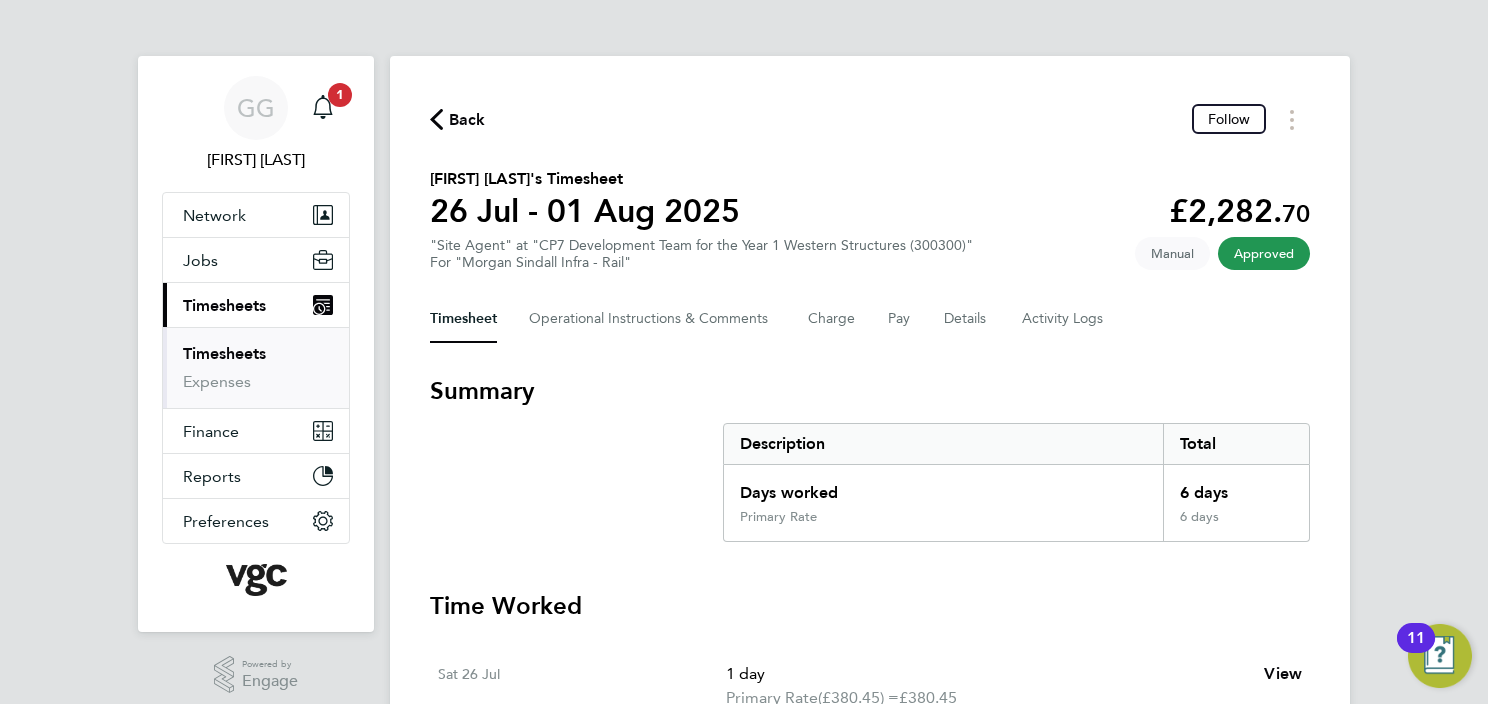 select on "1" 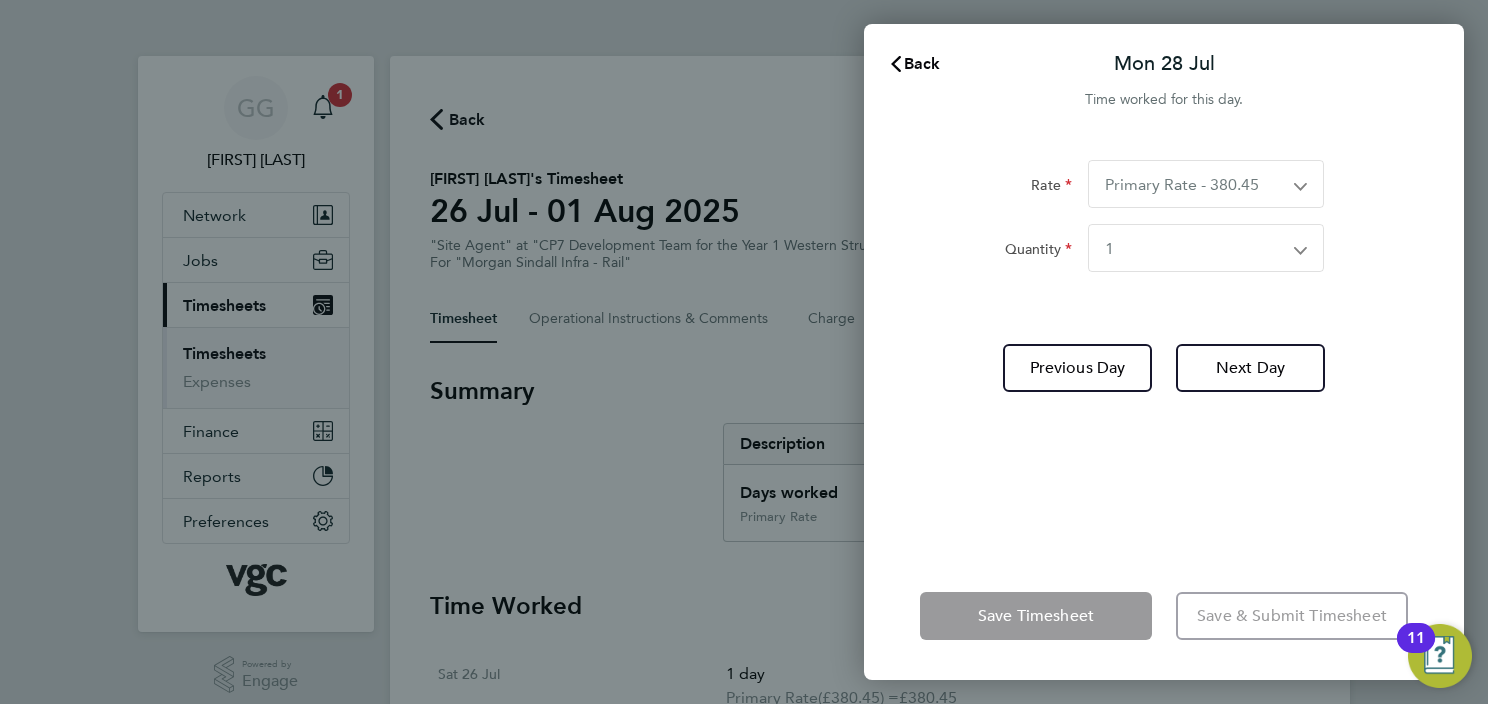 click on "Rate  Primary Rate - 380.45
Quantity  Select quantity   0.5   1
Previous Day   Next Day" 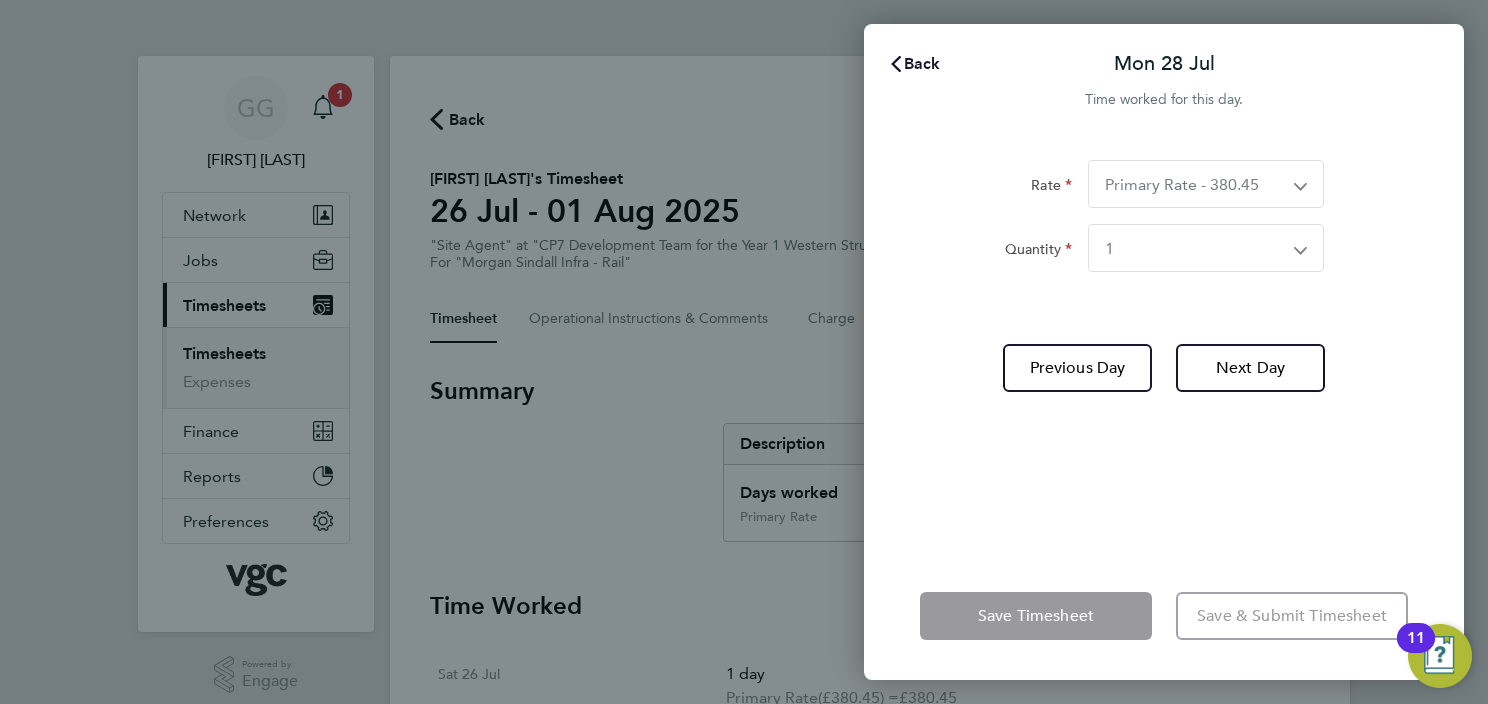 click on "Back" 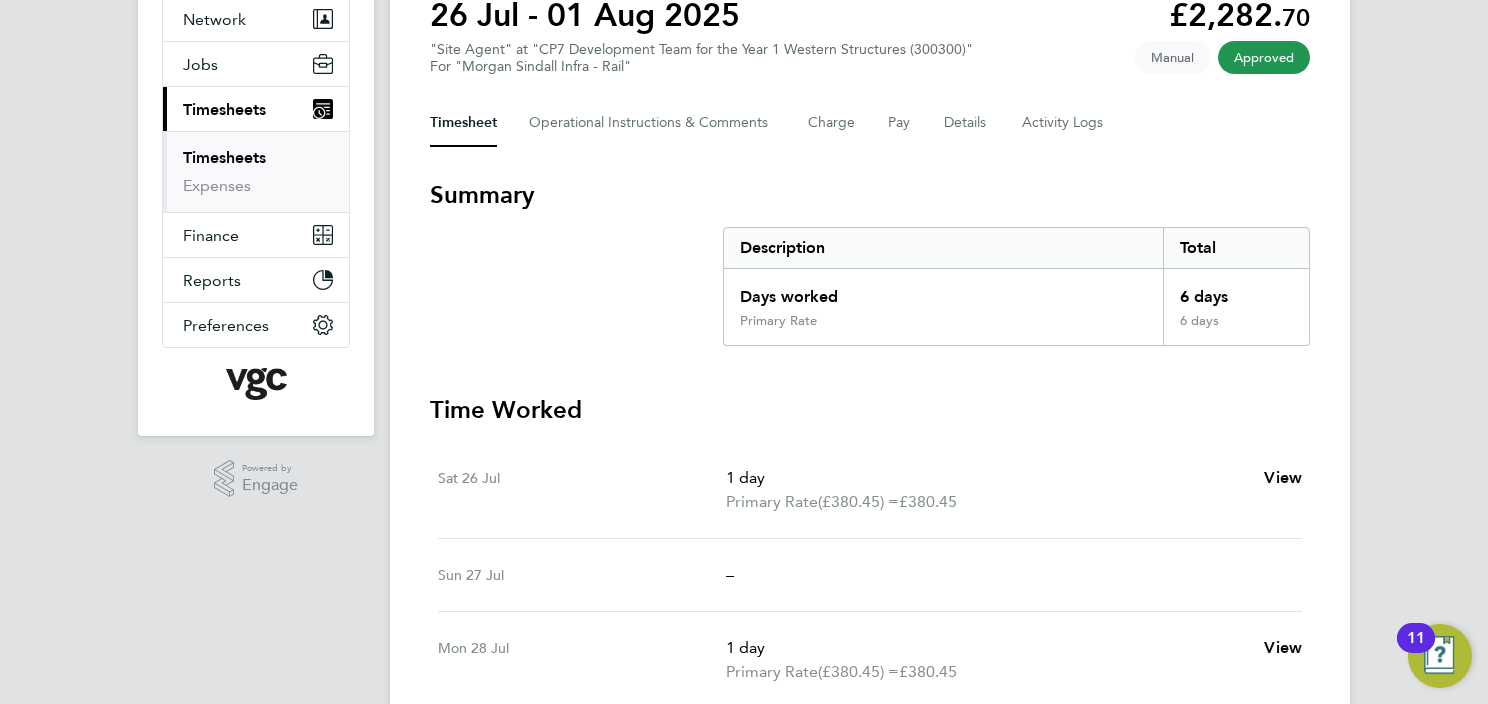 scroll, scrollTop: 0, scrollLeft: 0, axis: both 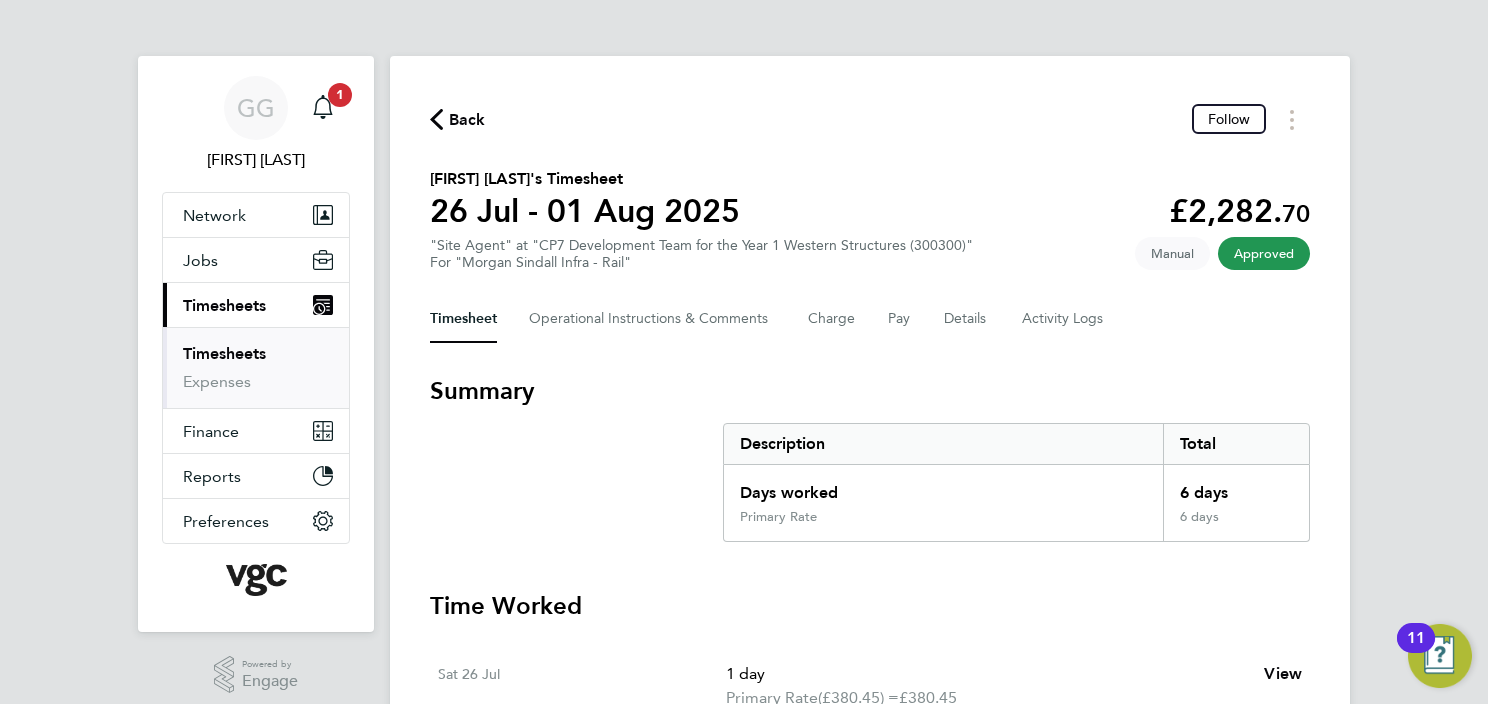 select on "1" 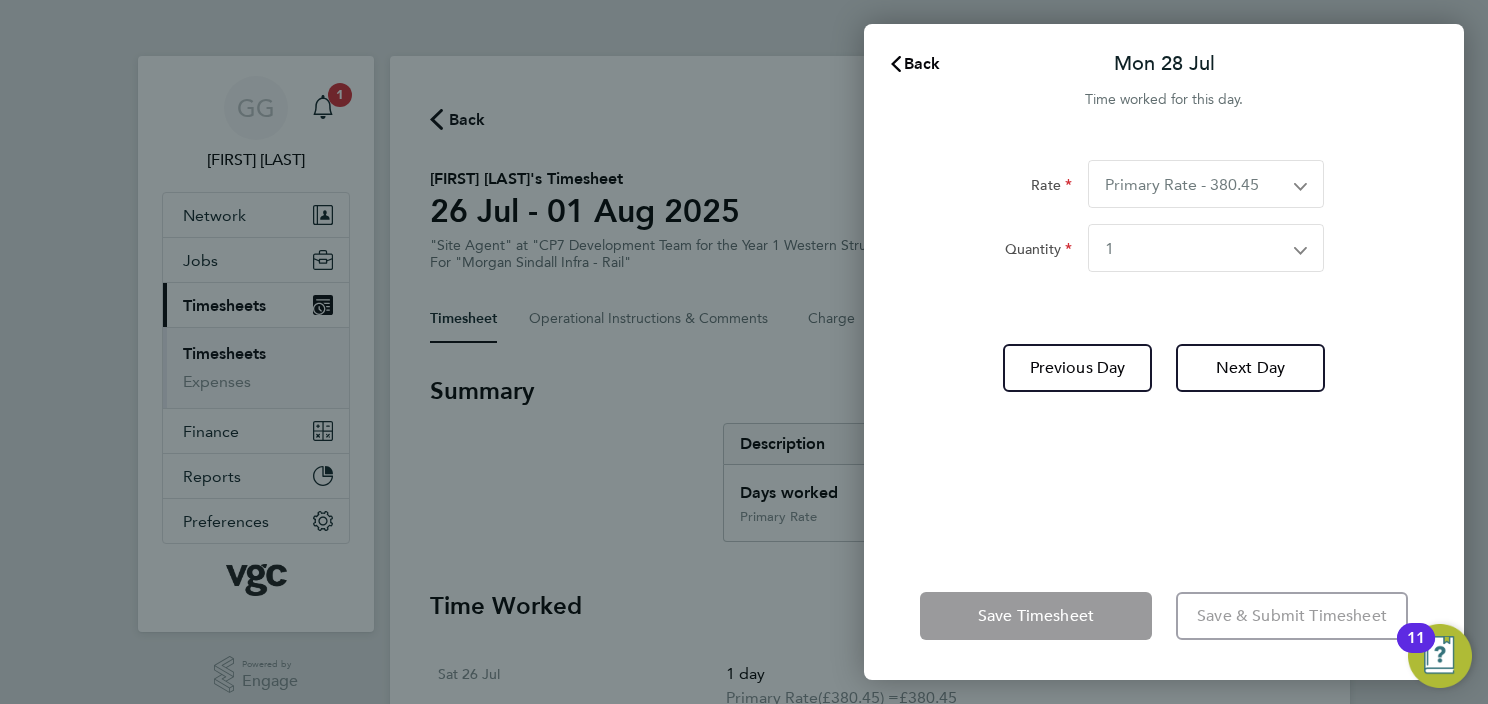 click on "Back  Mon 28 Jul   Time worked for this day.  Rate  Primary Rate - 380.45
Quantity  Select quantity   0.5   1
Previous Day   Next Day   Save Timesheet   Save & Submit Timesheet" 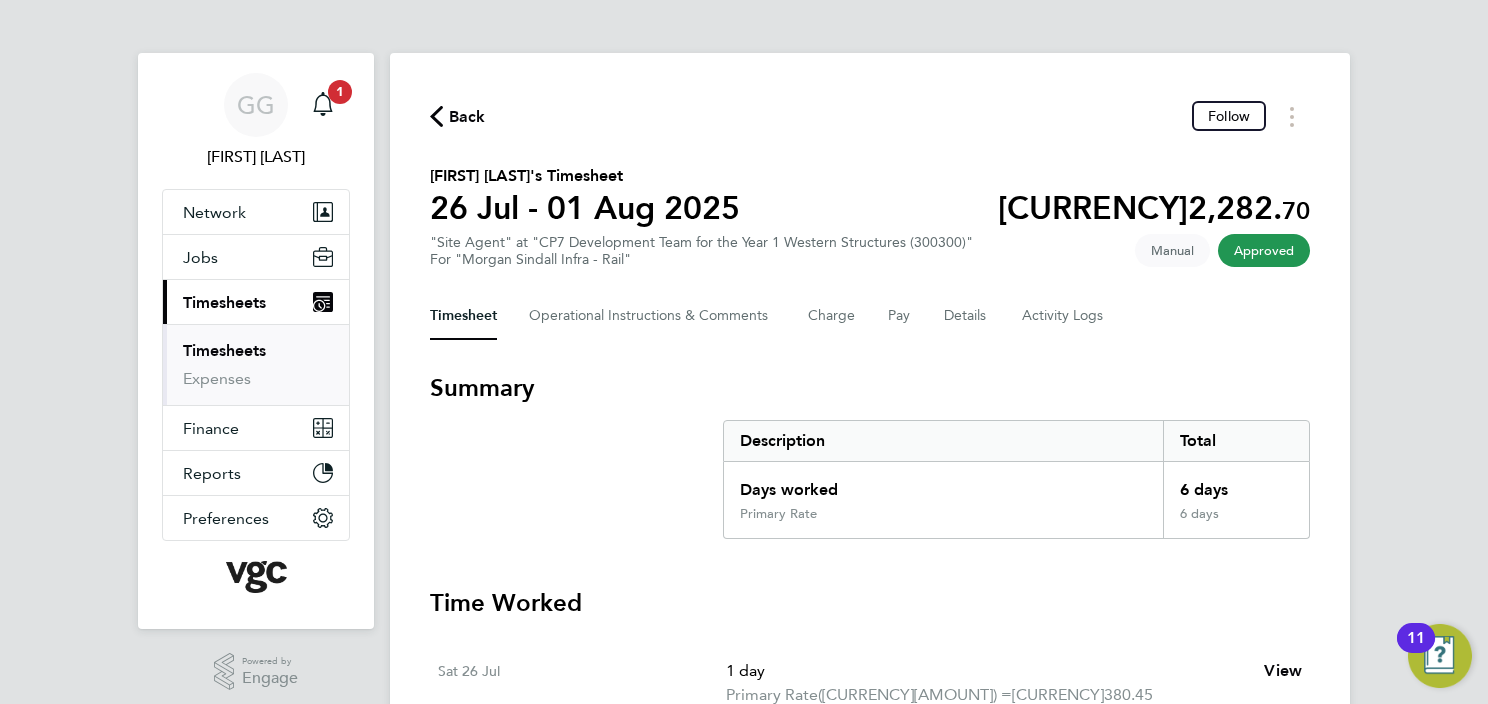 scroll, scrollTop: 0, scrollLeft: 0, axis: both 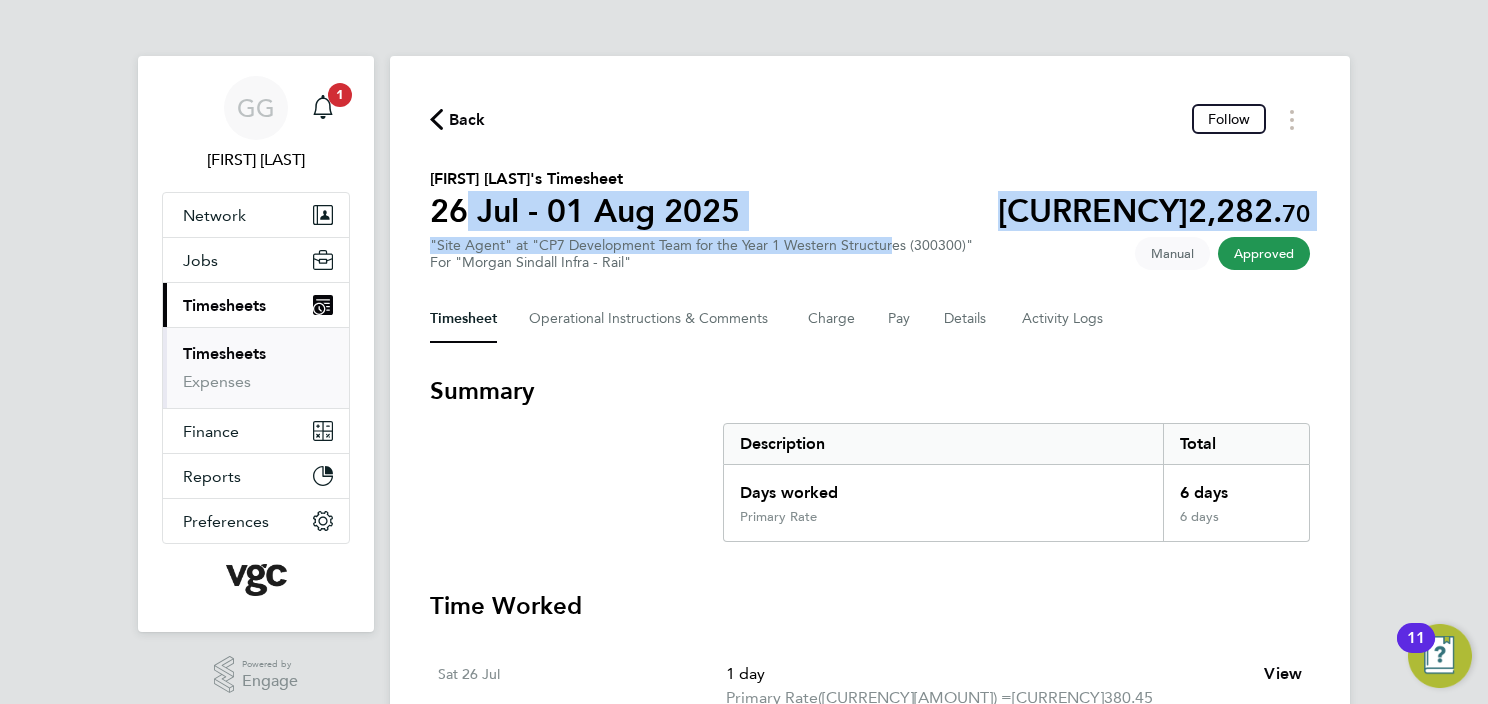 drag, startPoint x: 519, startPoint y: 216, endPoint x: 883, endPoint y: 174, distance: 366.41507 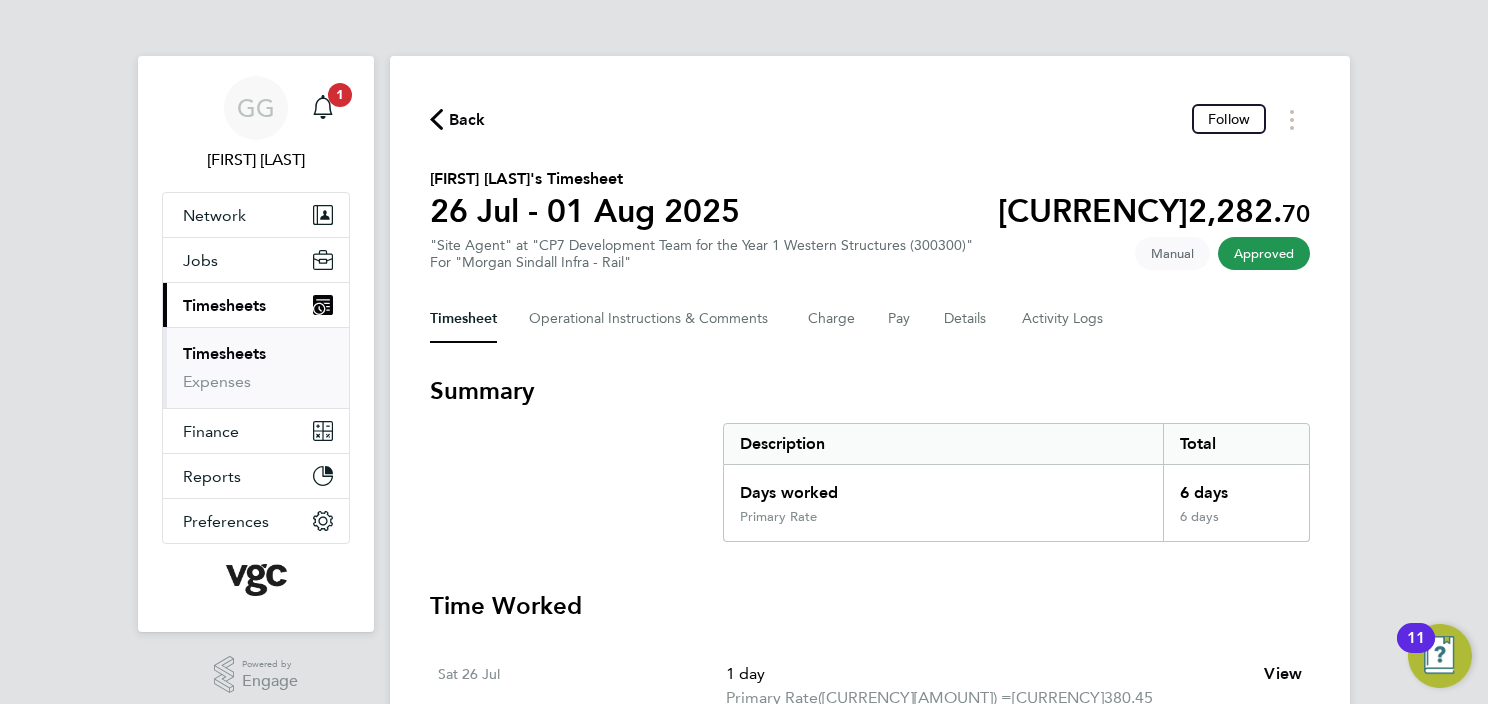 drag, startPoint x: 883, startPoint y: 174, endPoint x: 811, endPoint y: 163, distance: 72.835434 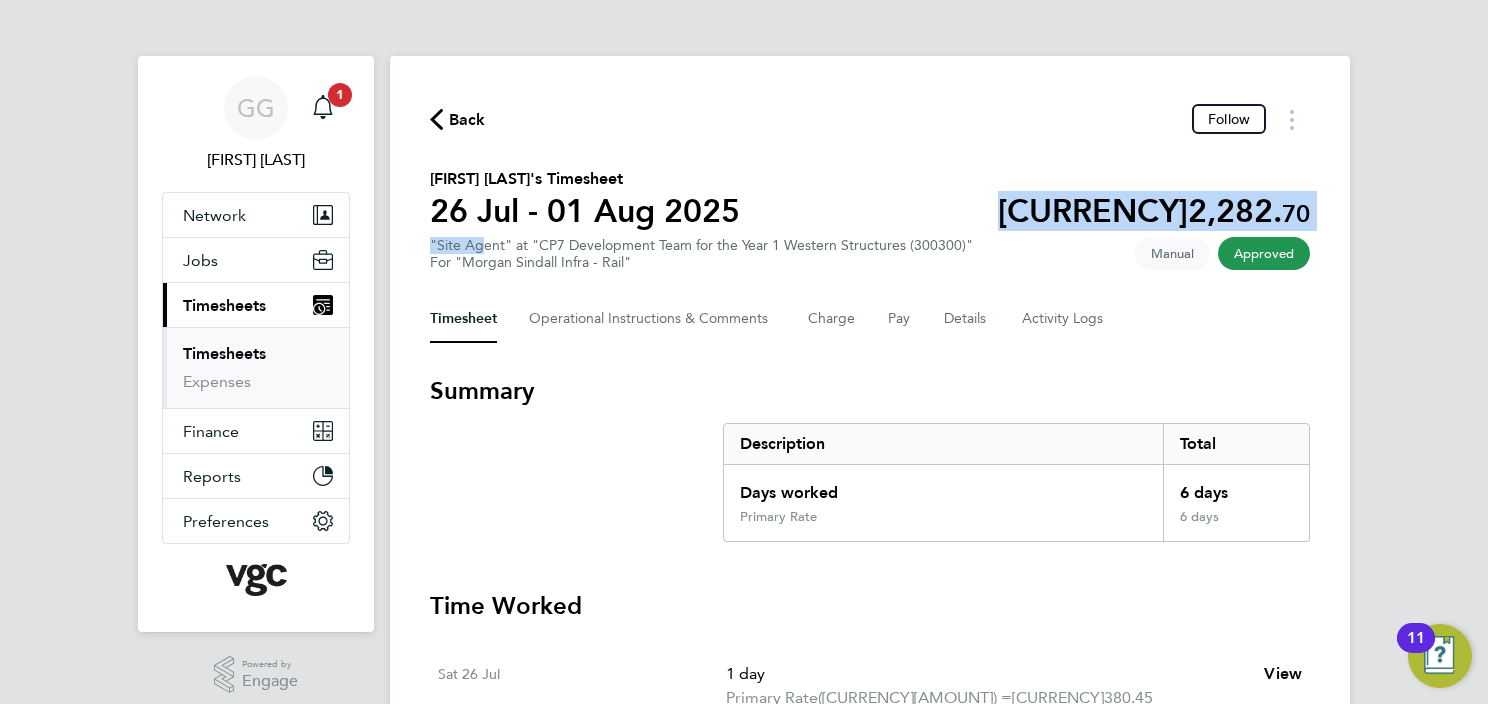 drag, startPoint x: 732, startPoint y: 214, endPoint x: 471, endPoint y: 247, distance: 263.07794 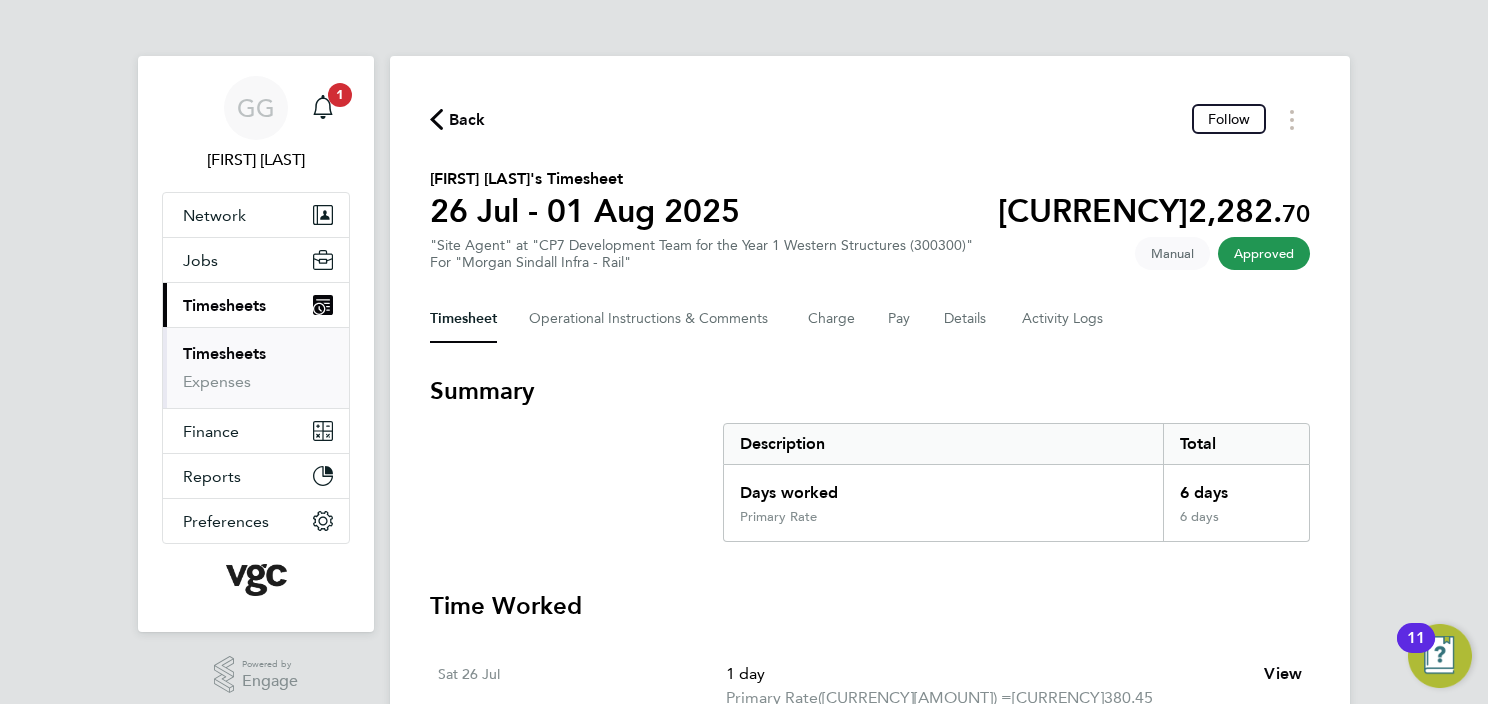 drag, startPoint x: 471, startPoint y: 247, endPoint x: 463, endPoint y: 232, distance: 17 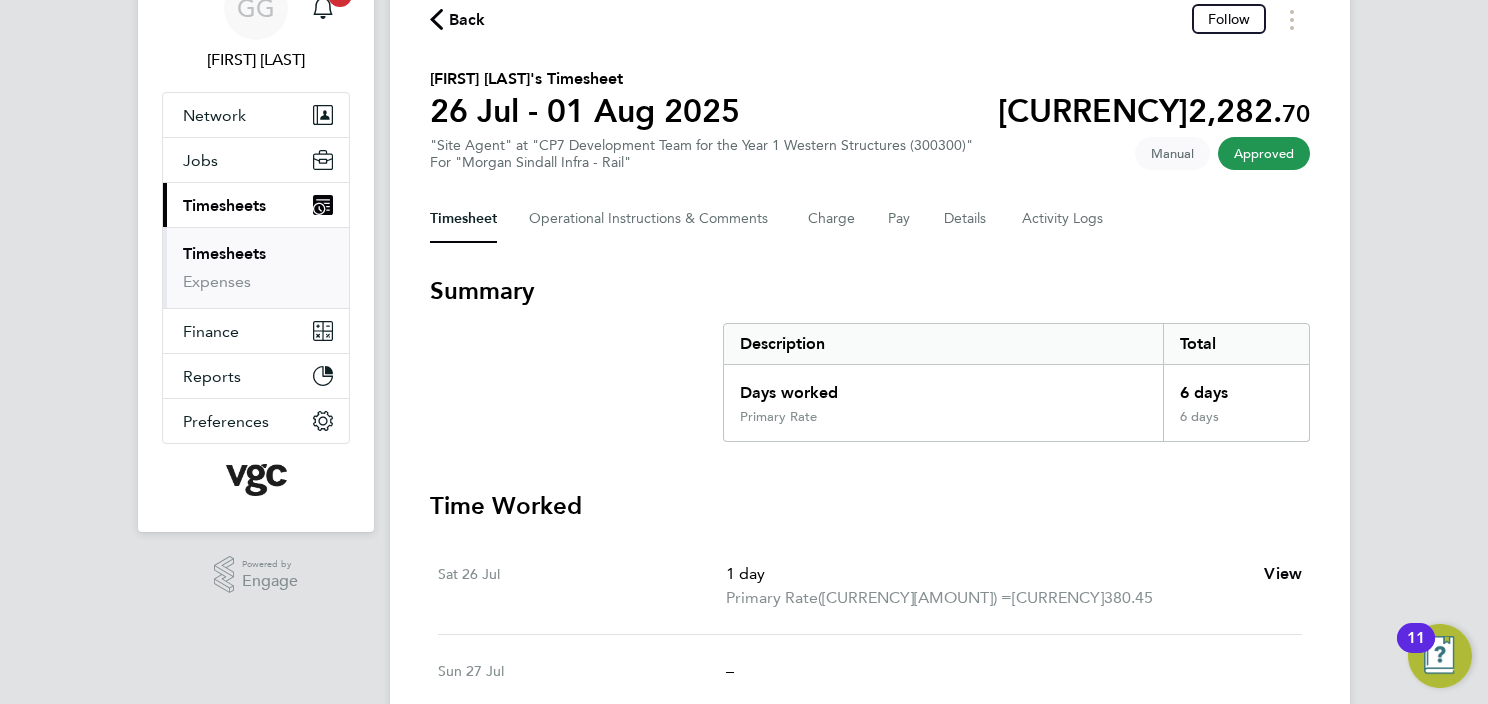 scroll, scrollTop: 100, scrollLeft: 0, axis: vertical 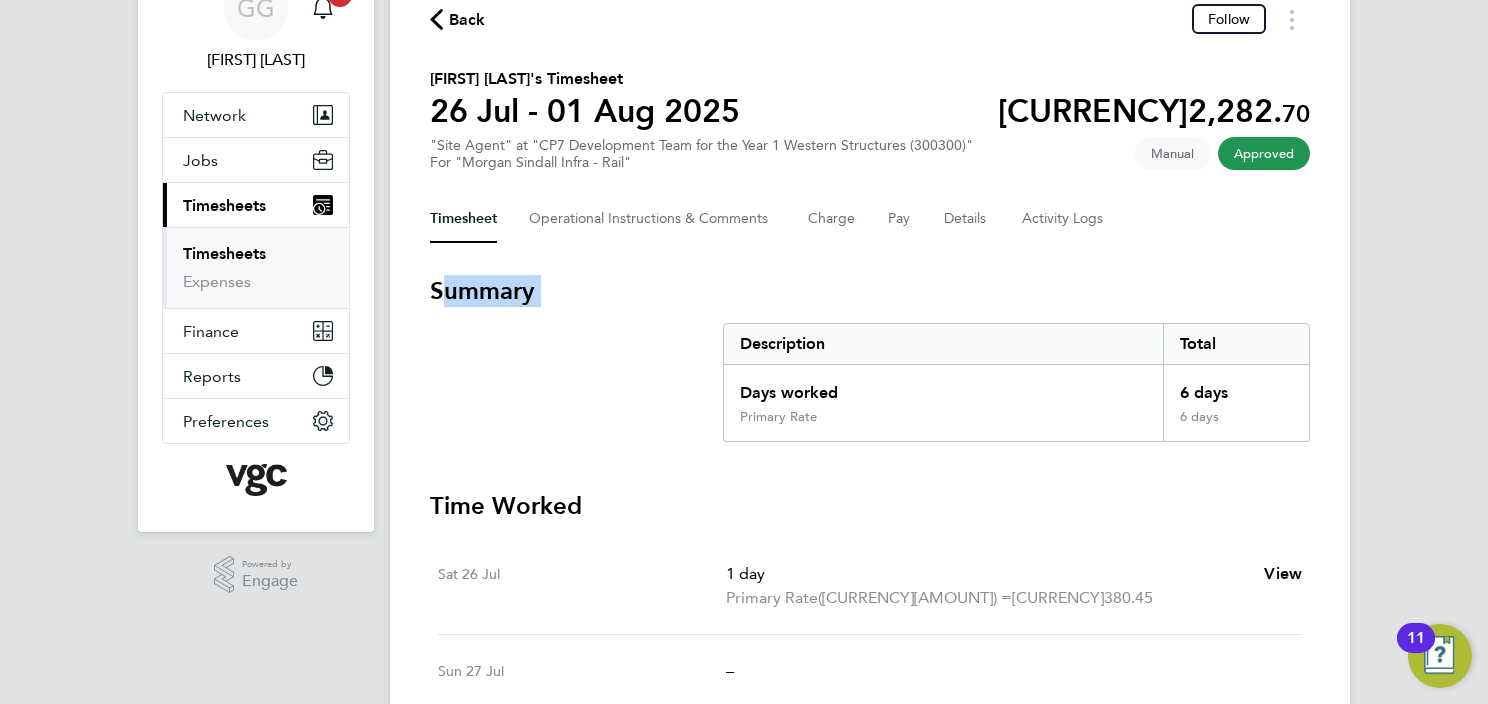 drag, startPoint x: 435, startPoint y: 290, endPoint x: 542, endPoint y: 308, distance: 108.503456 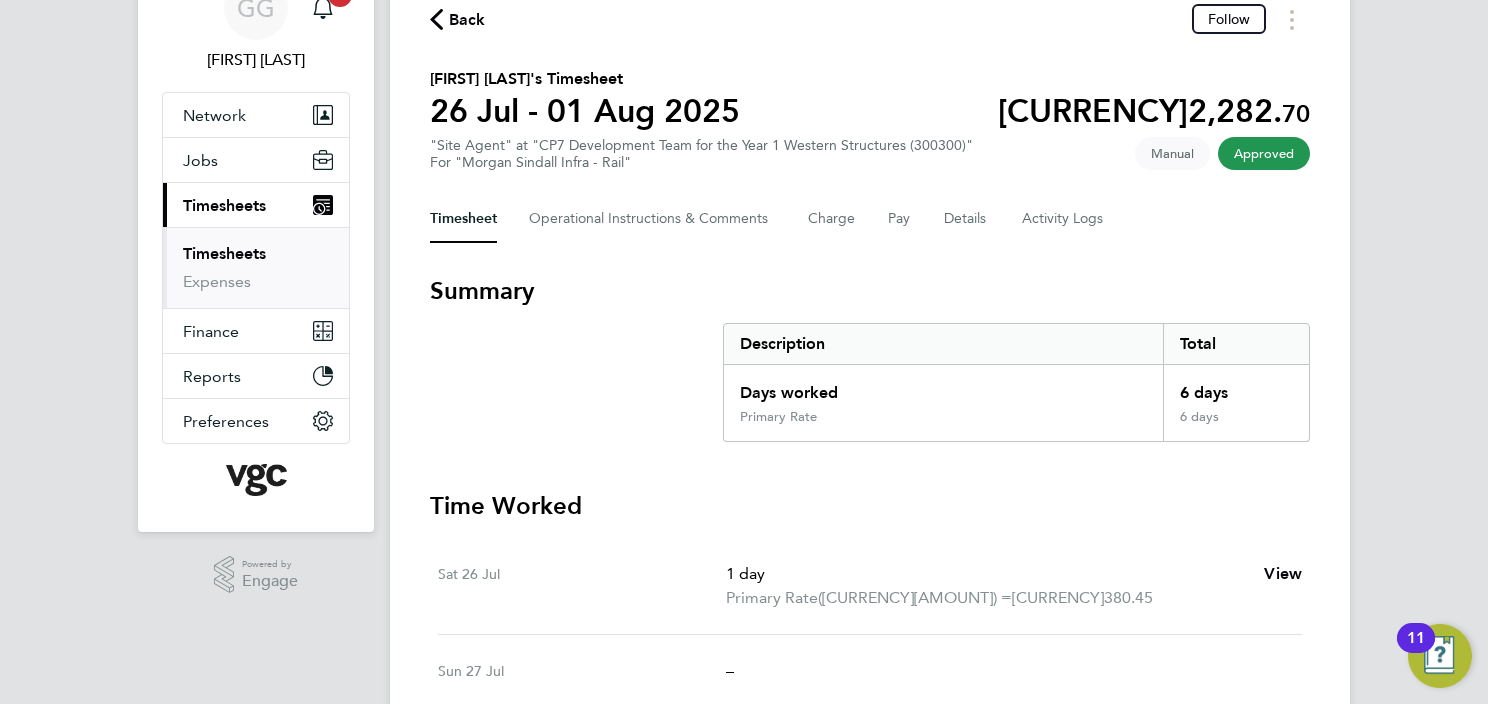drag, startPoint x: 542, startPoint y: 308, endPoint x: 580, endPoint y: 378, distance: 79.64923 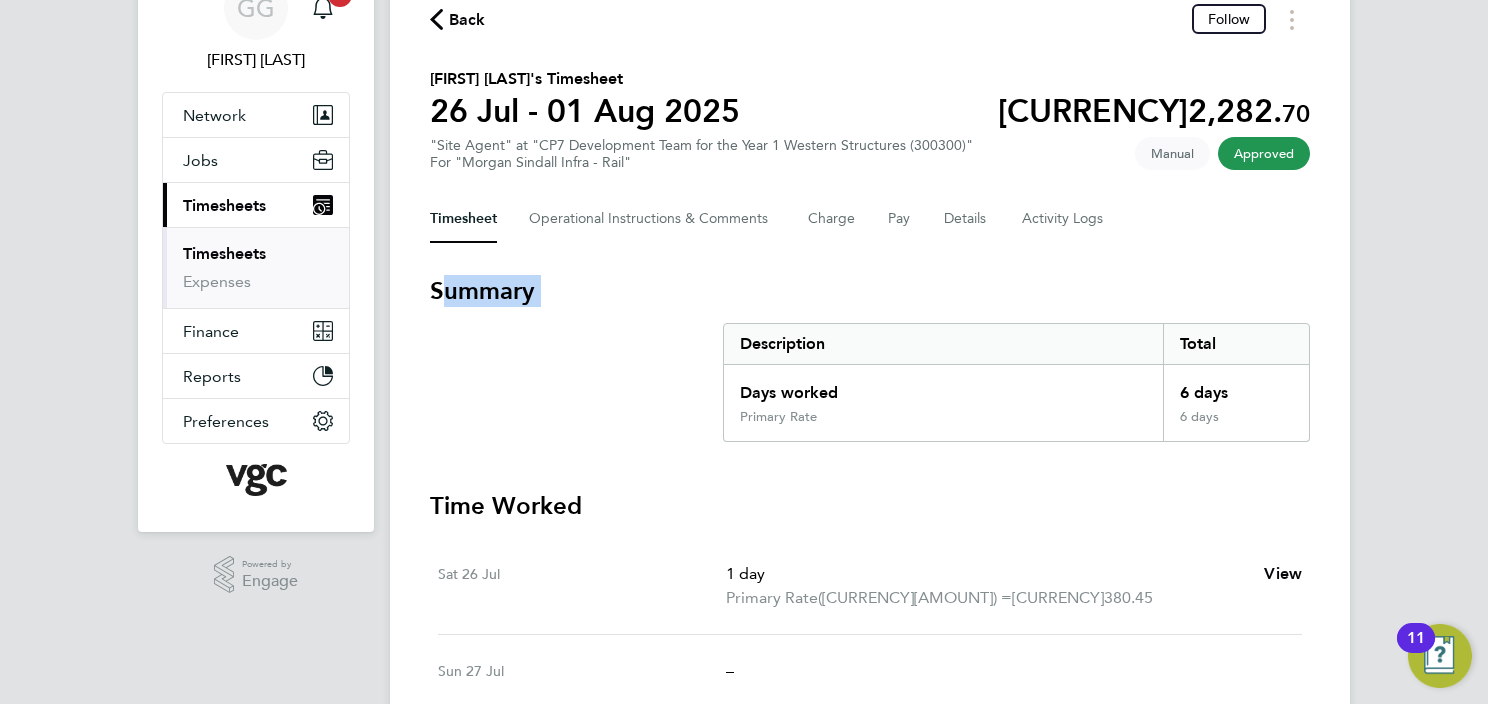 drag, startPoint x: 429, startPoint y: 292, endPoint x: 582, endPoint y: 332, distance: 158.14233 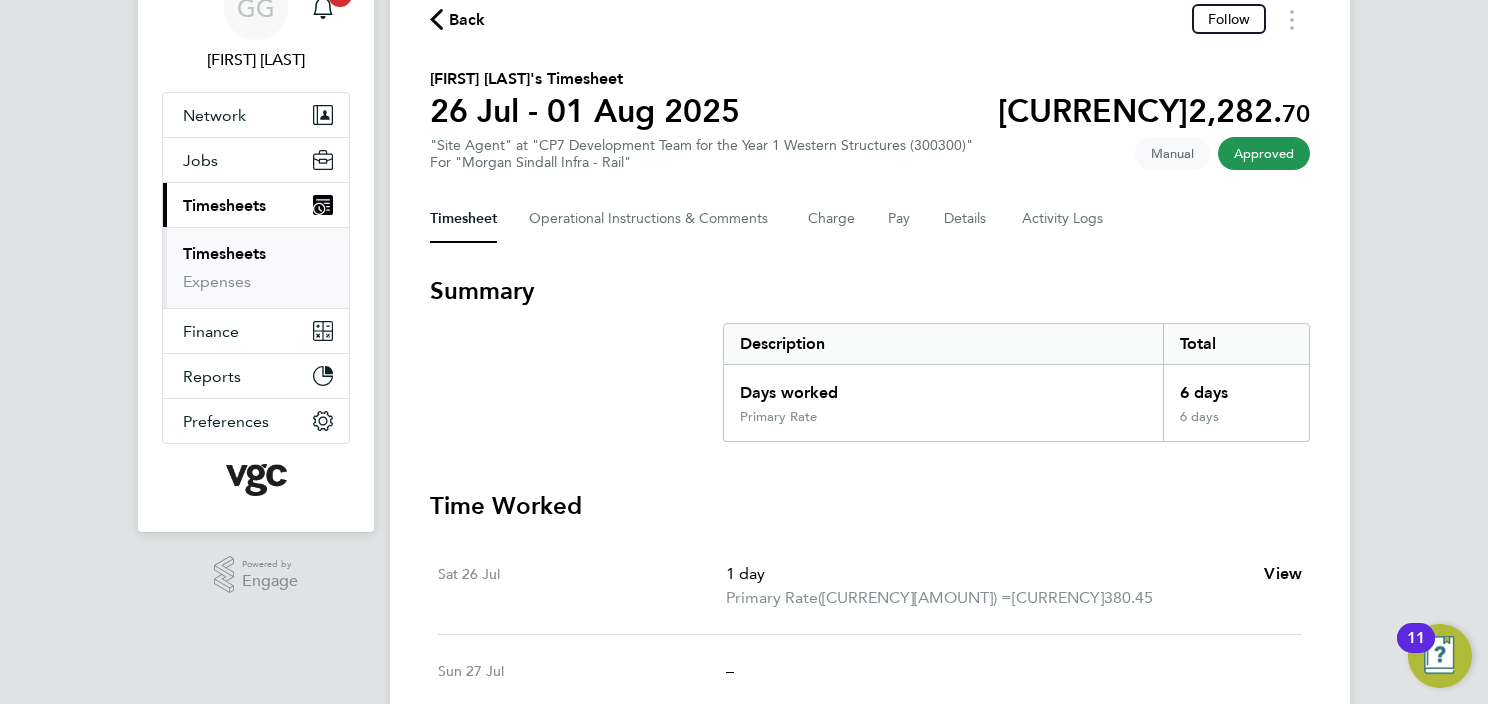 drag, startPoint x: 520, startPoint y: 293, endPoint x: 426, endPoint y: 303, distance: 94.53042 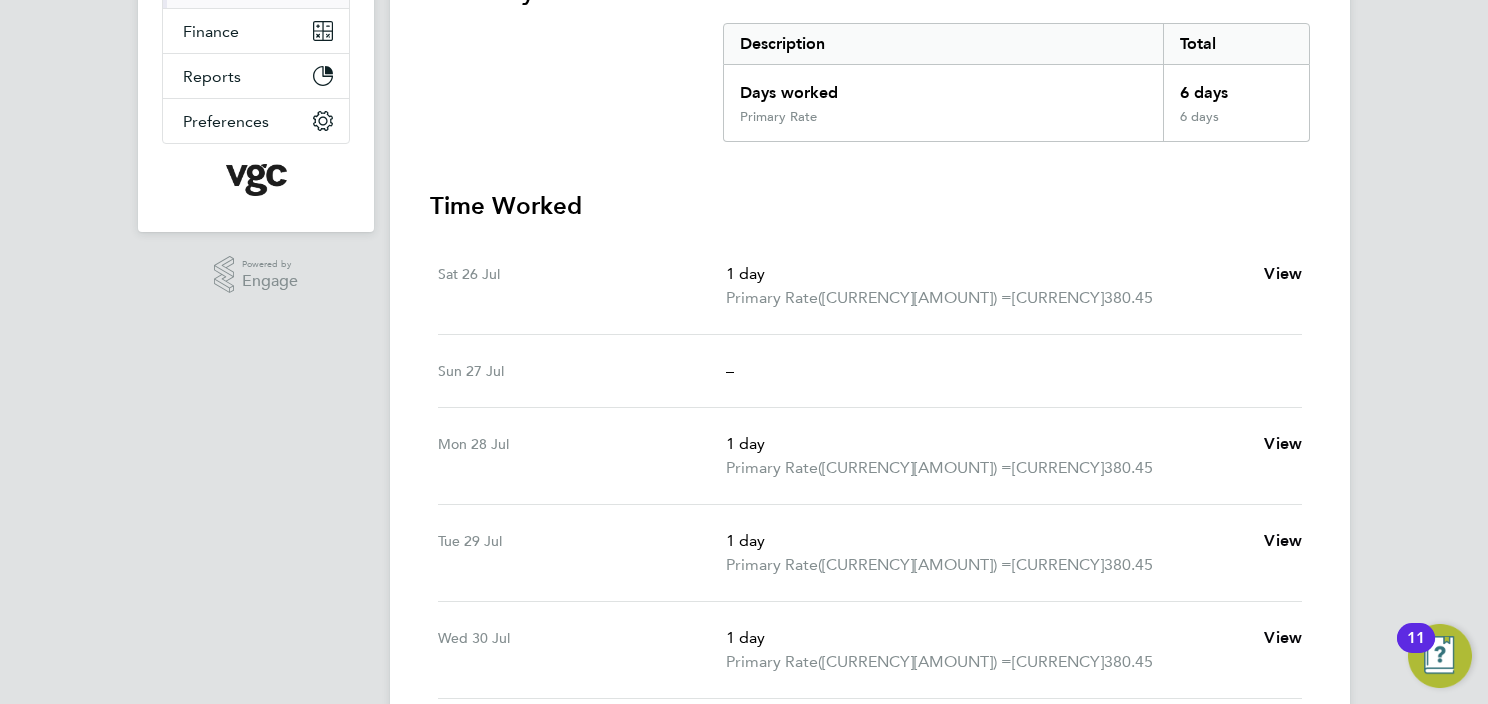 click on "[DAY] [DATE]   –" at bounding box center [870, 371] 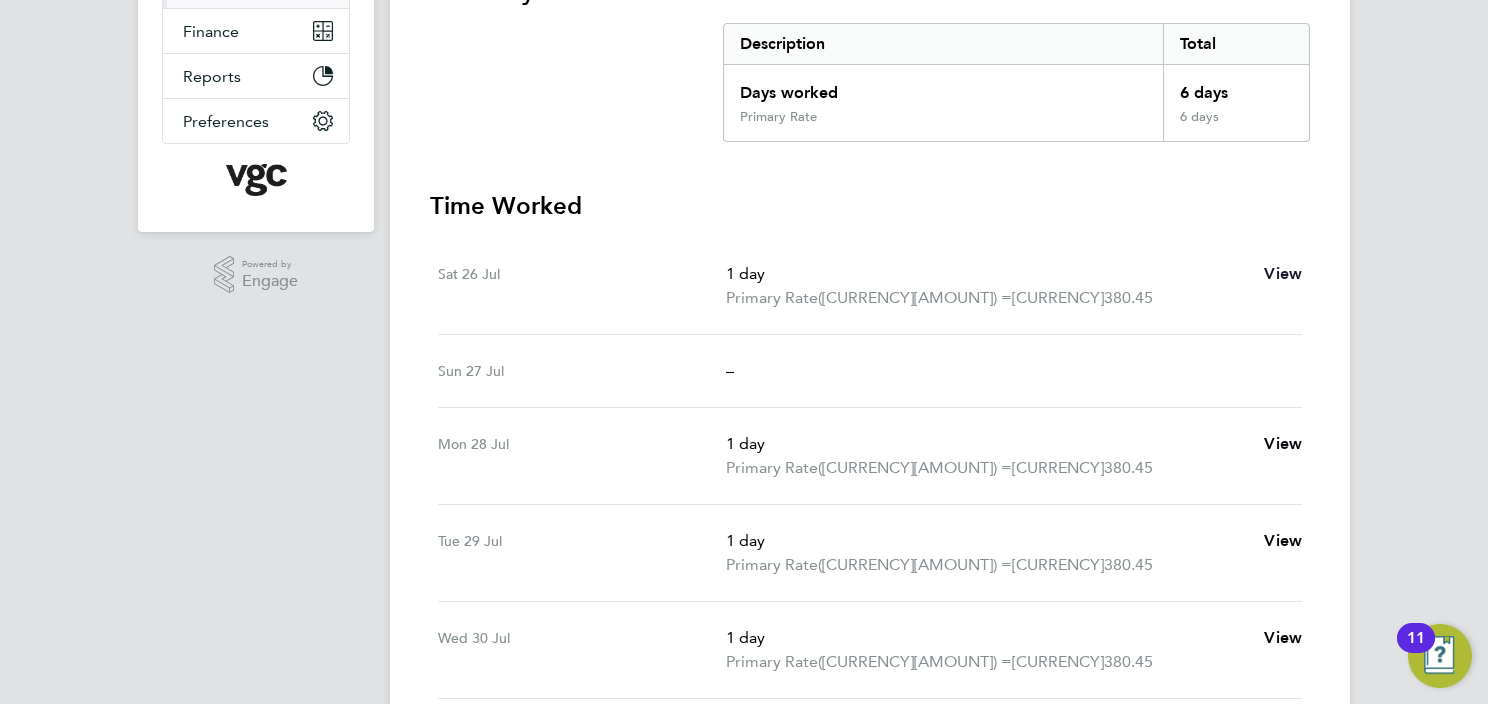 click on "View" at bounding box center (1283, 273) 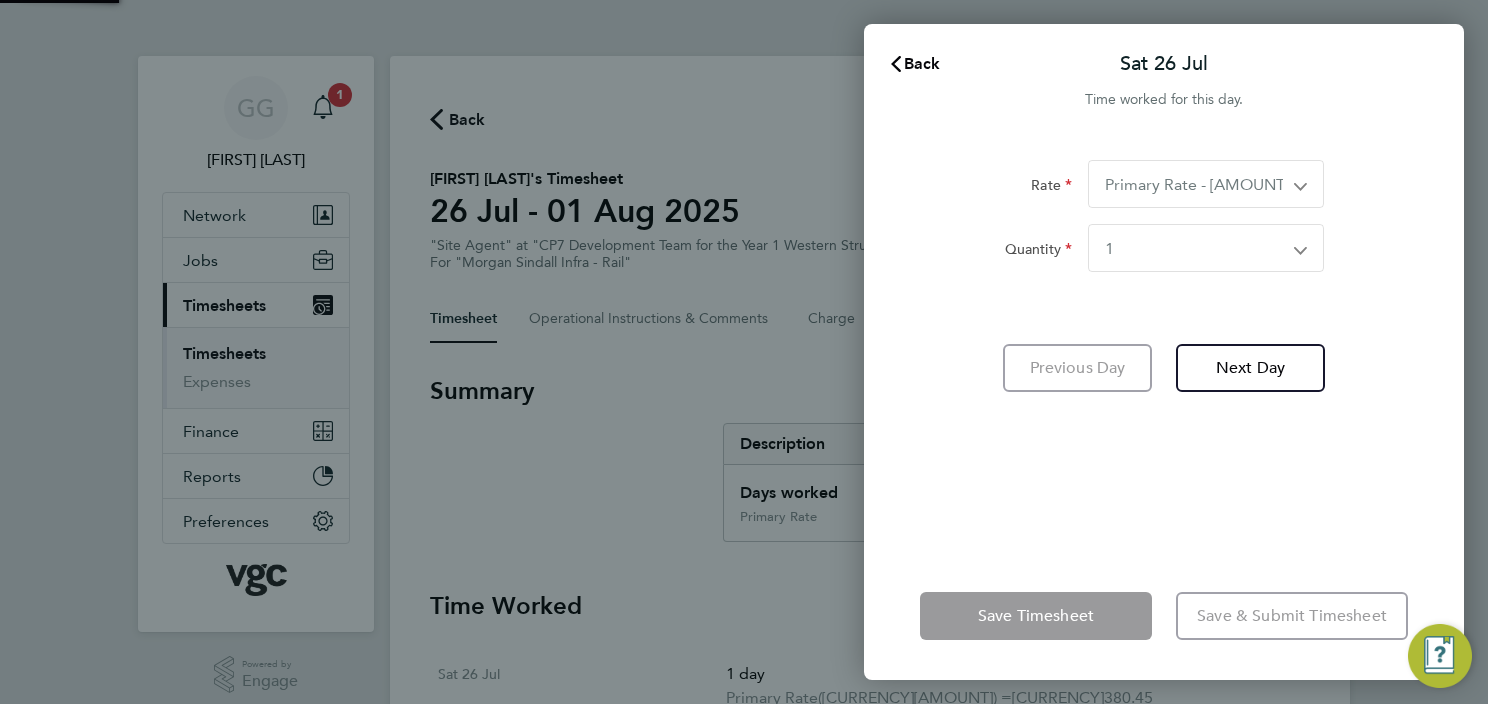 scroll, scrollTop: 0, scrollLeft: 0, axis: both 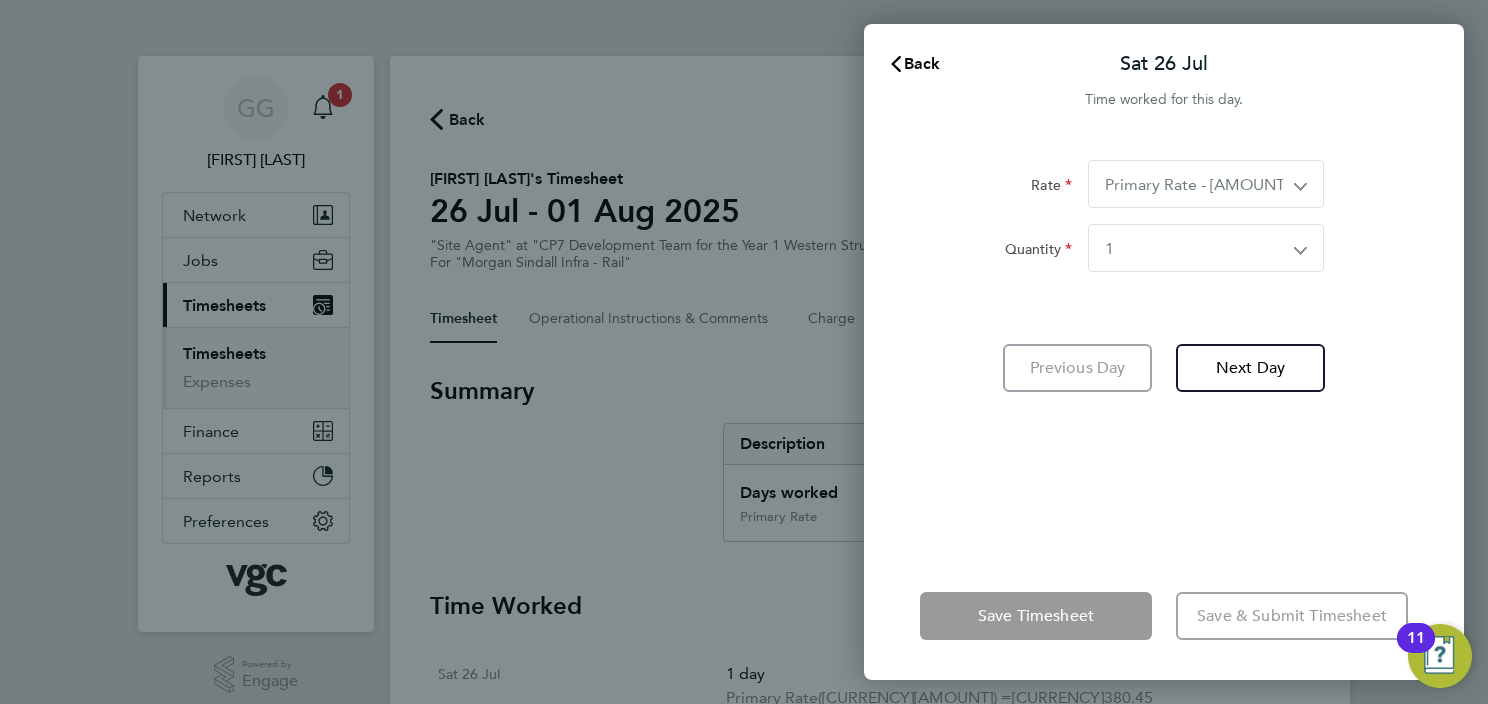 click on "Previous Day" 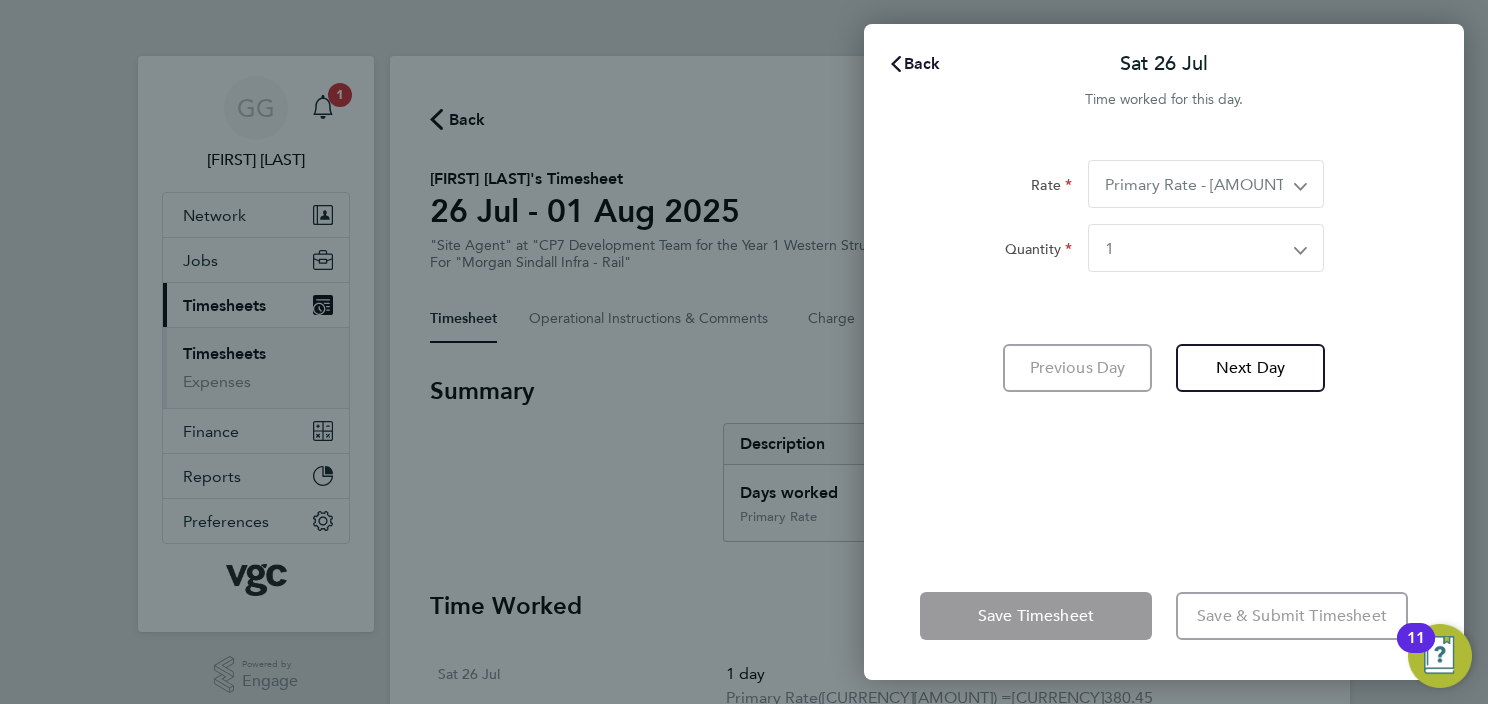 click on "Back" 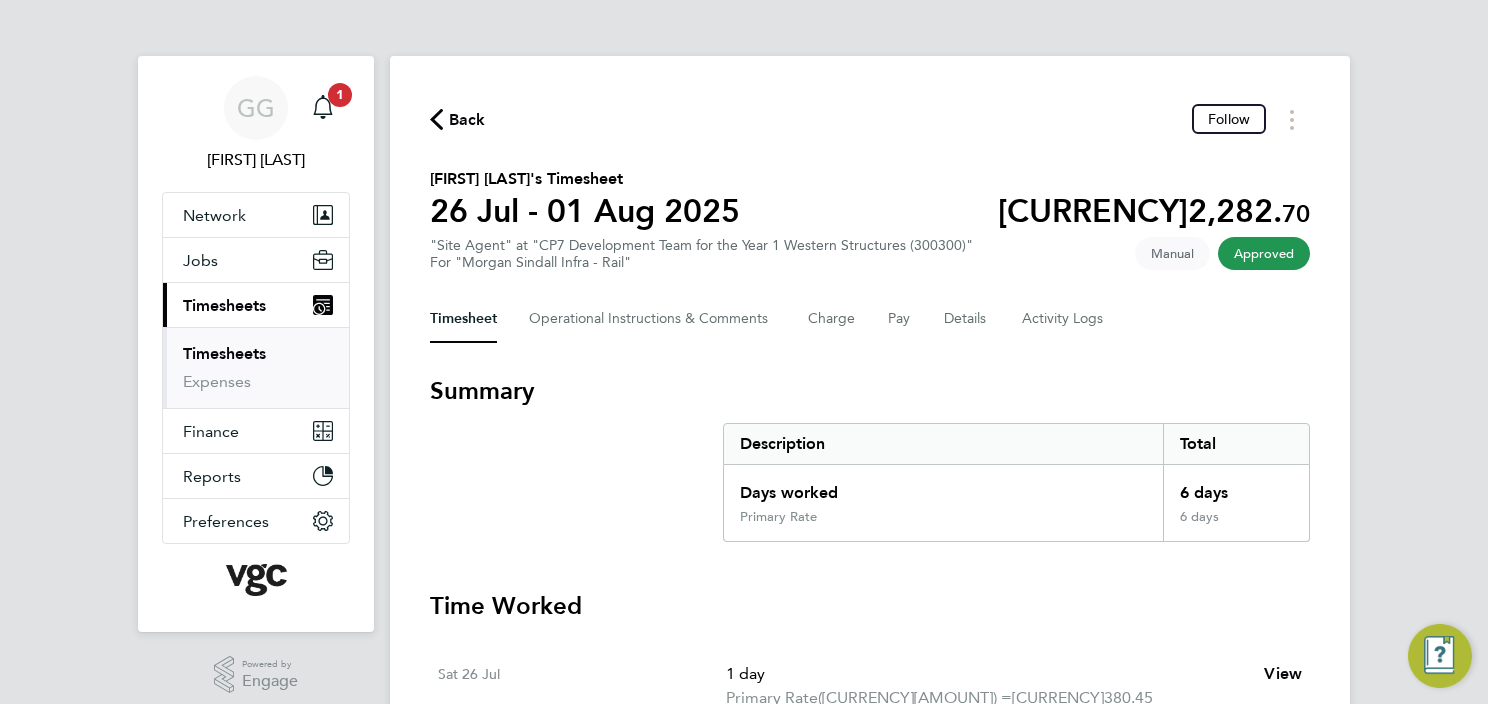click on "Back  Follow
Daniel Carter's Timesheet   26 Jul - 01 Aug 2025   £2,282. 70  "Site Agent" at "CP7 Development Team for the Year 1 Western Structures (300300)"  For "Morgan Sindall Infra - Rail"  Approved   Manual   Timesheet   Operational Instructions & Comments   Charge   Pay   Details   Activity Logs   Summary   Description   Total   Days worked   6 days   Primary Rate   6 days   Time Worked   Sat 26 Jul   1 day   Primary Rate   (£380.45) =   £380.45   View   Sun 27 Jul   –   Mon 28 Jul   1 day   Primary Rate   (£380.45) =   £380.45   View   Tue 29 Jul   1 day   Primary Rate   (£380.45) =   £380.45   View   Wed 30 Jul   1 day   Primary Rate   (£380.45) =   £380.45   View   Thu 31 Jul   1 day   Primary Rate   (£380.45) =   £380.45   View   Fri 01 Aug   1 day   Primary Rate   (£380.45) =   £380.45   View   Cancel Timesheet" 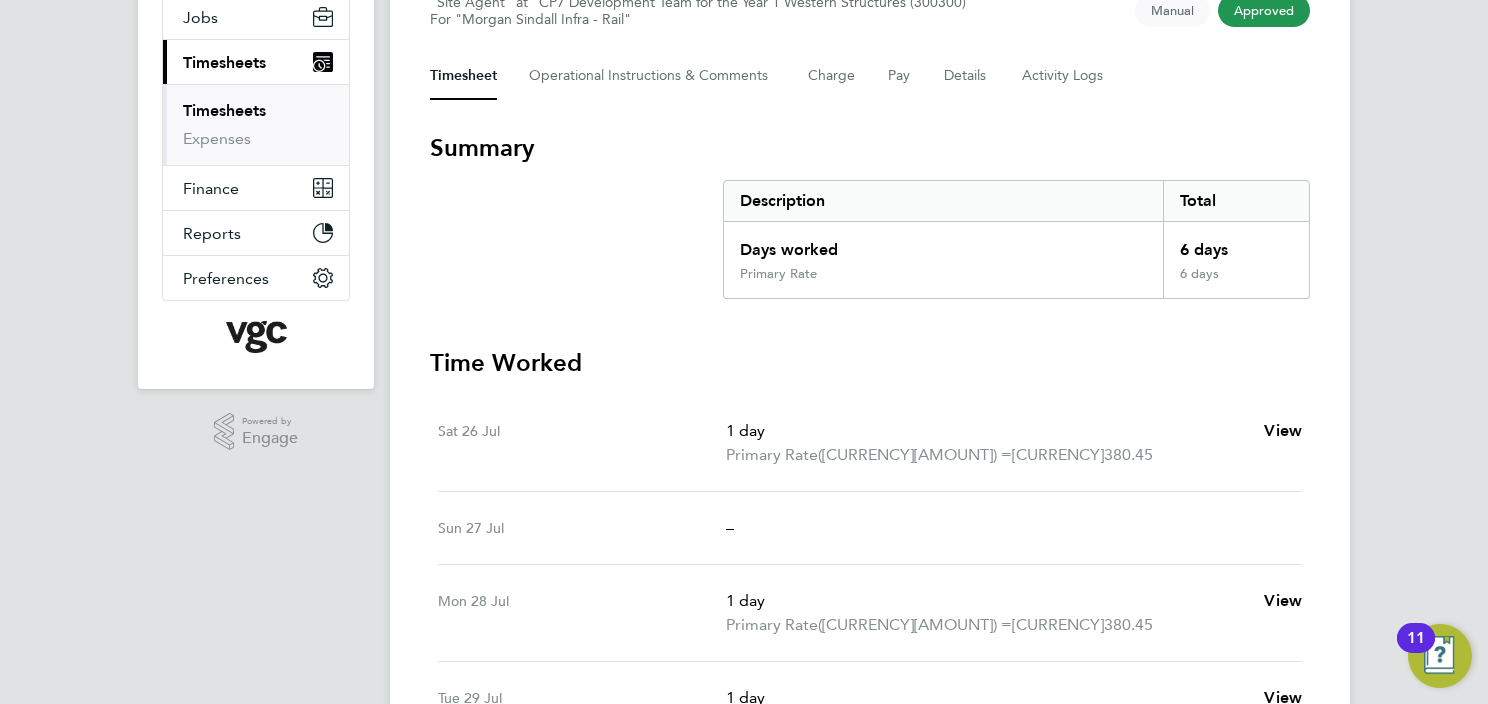 scroll, scrollTop: 200, scrollLeft: 0, axis: vertical 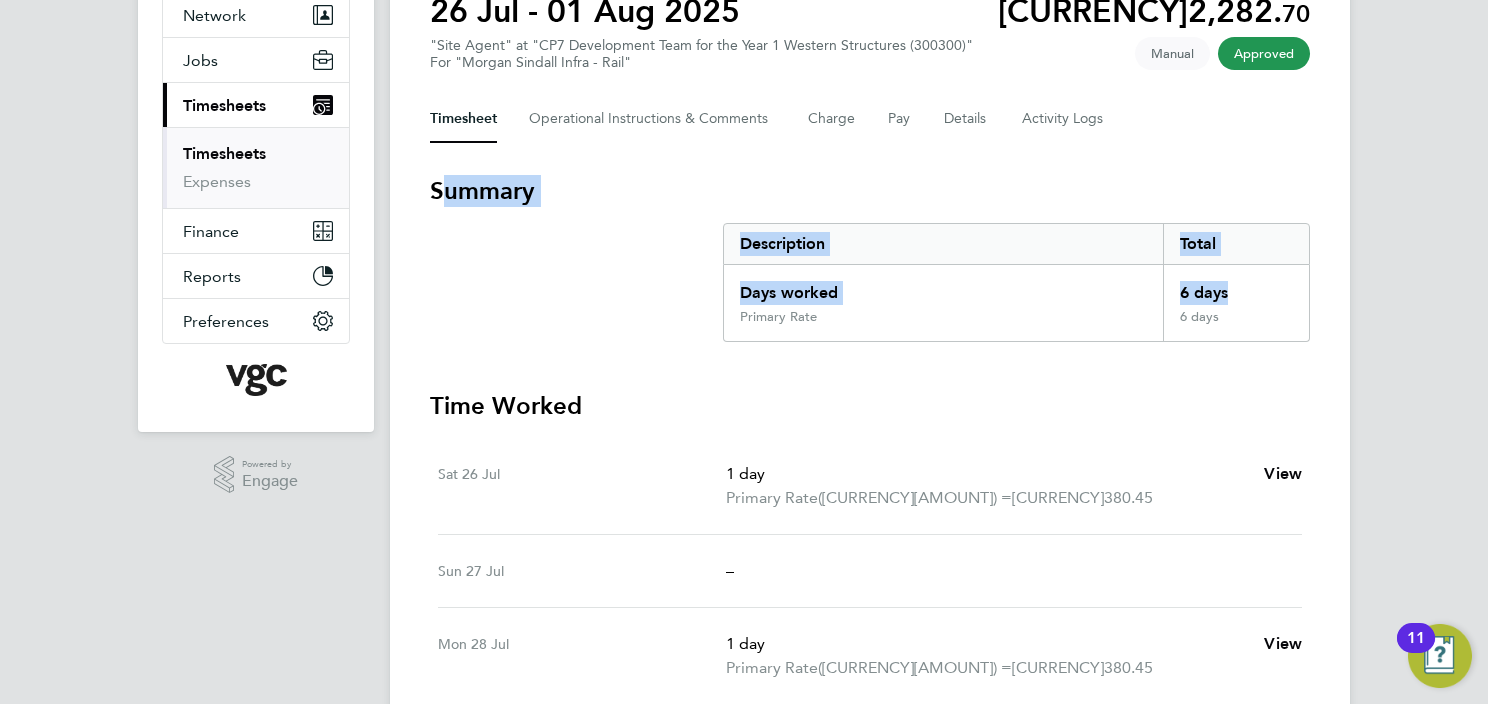 drag, startPoint x: 442, startPoint y: 172, endPoint x: 726, endPoint y: 354, distance: 337.3129 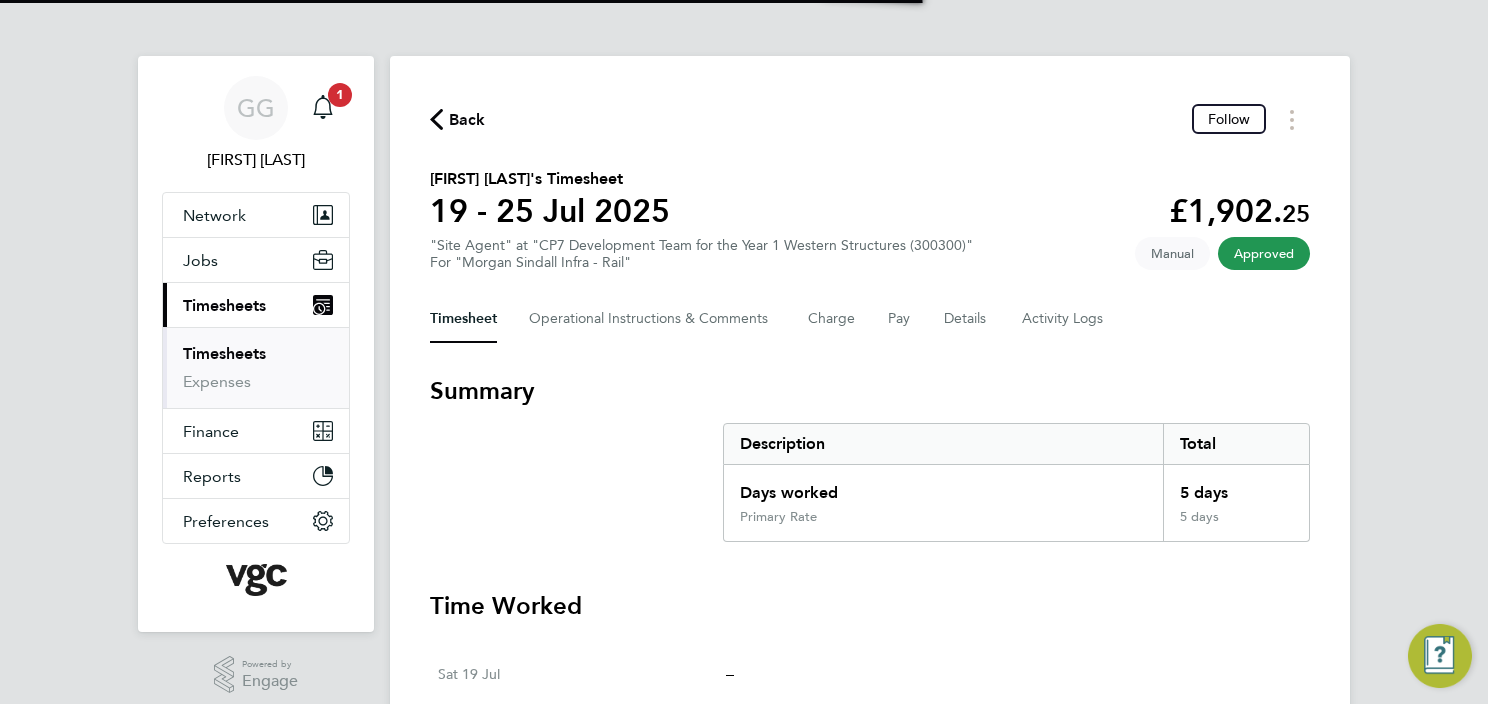 scroll, scrollTop: 0, scrollLeft: 0, axis: both 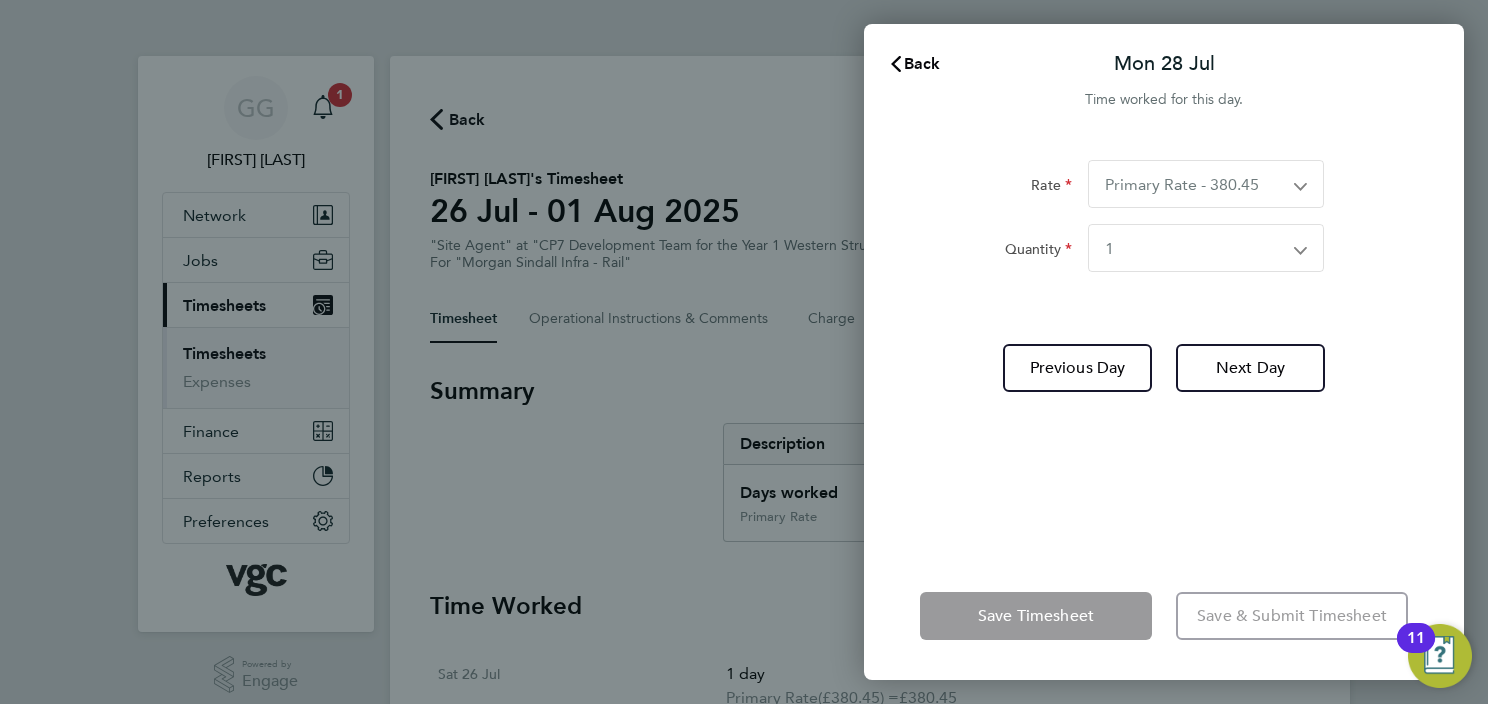 select on "1" 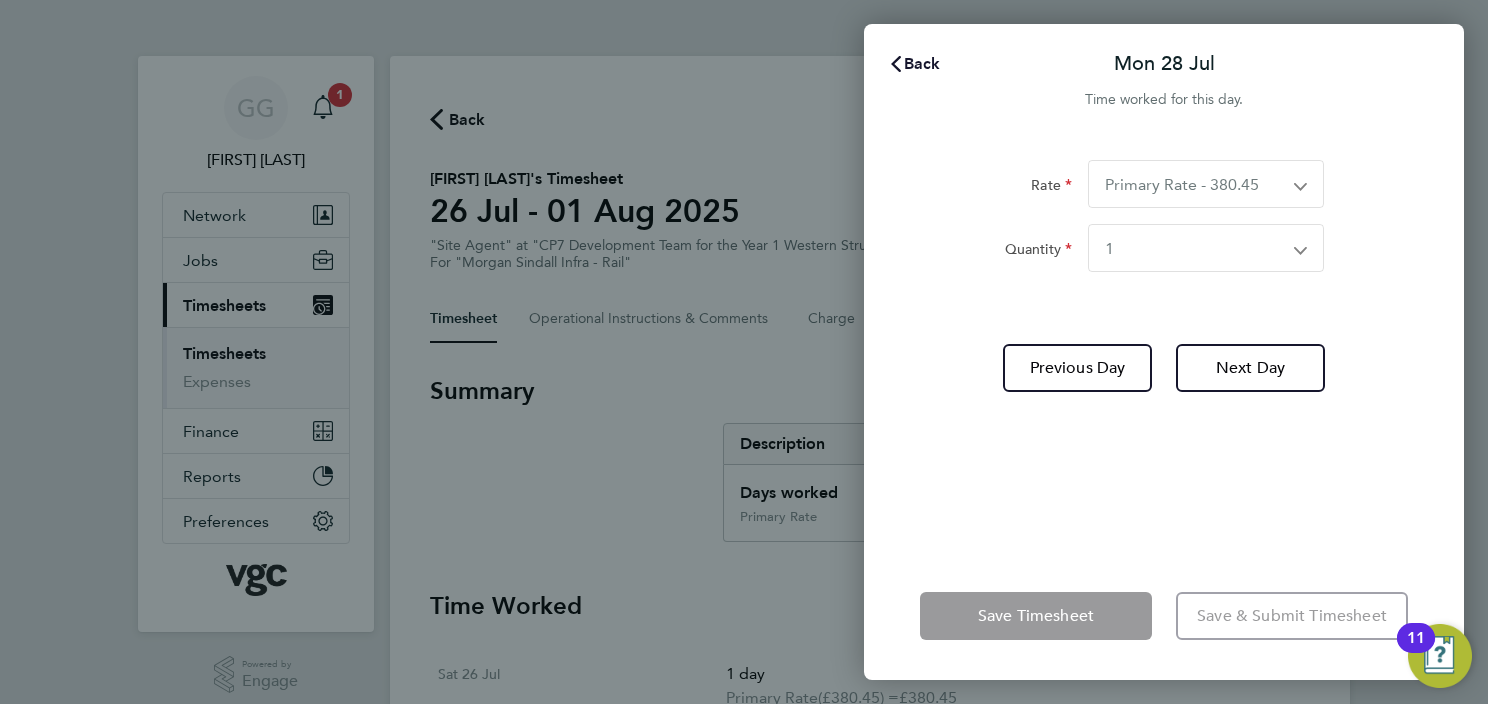 click on "Back" 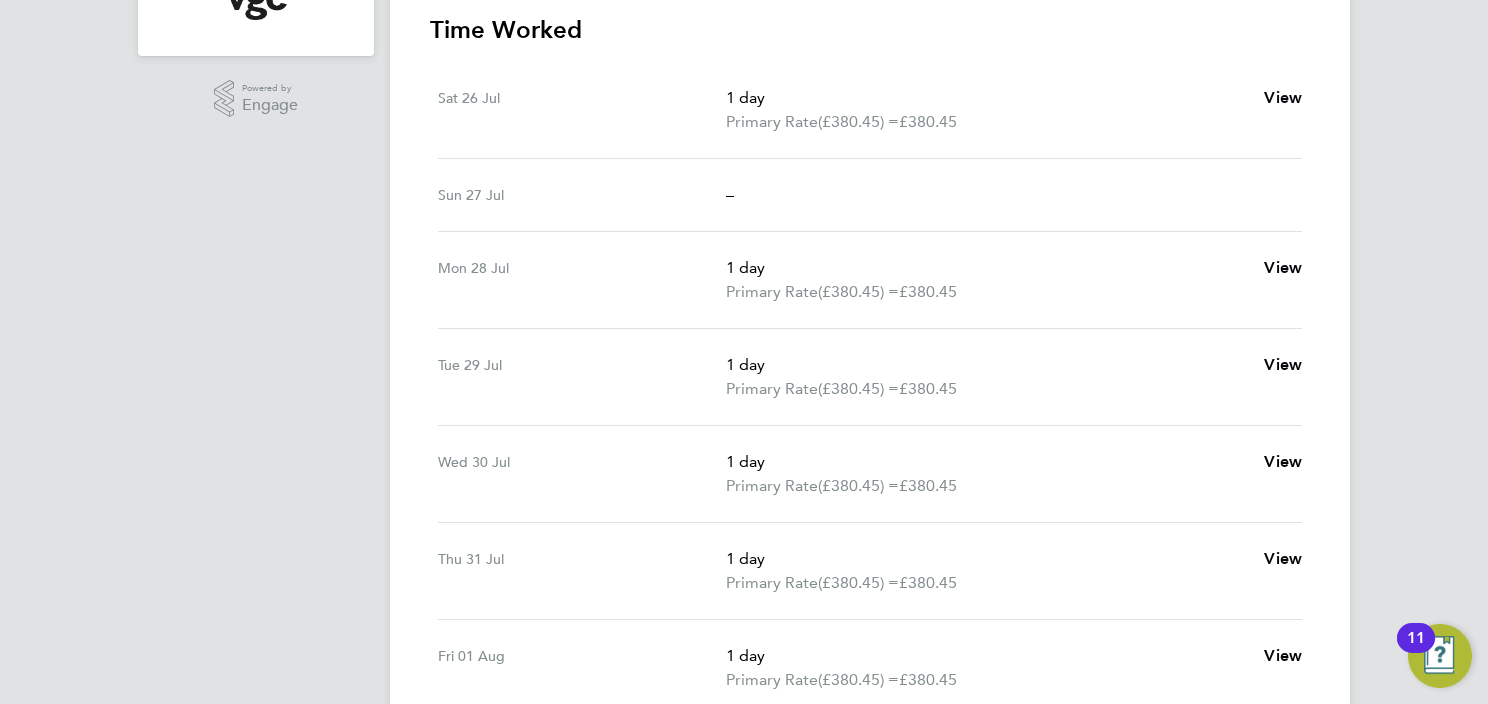 scroll, scrollTop: 761, scrollLeft: 0, axis: vertical 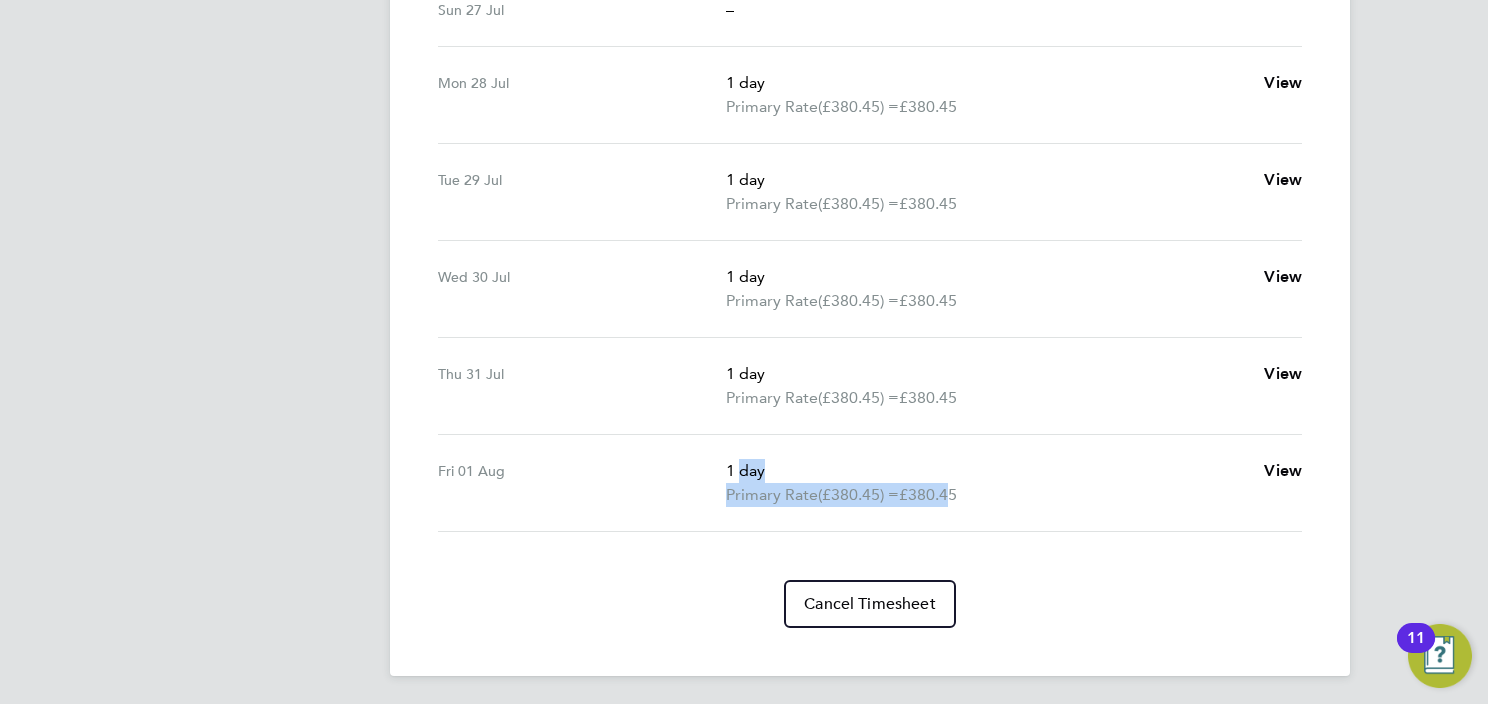 drag, startPoint x: 733, startPoint y: 467, endPoint x: 962, endPoint y: 493, distance: 230.47125 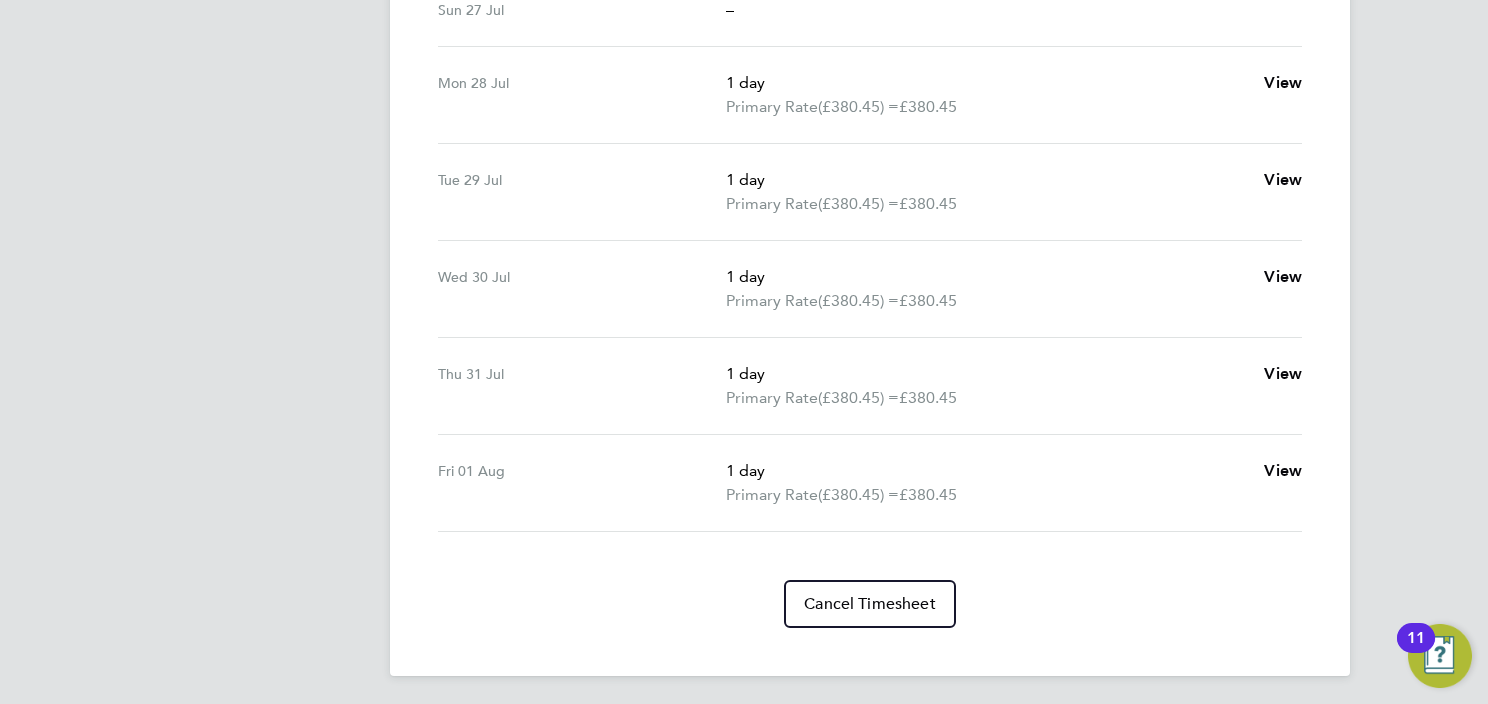 click on "Thu 31 Jul" at bounding box center (582, 386) 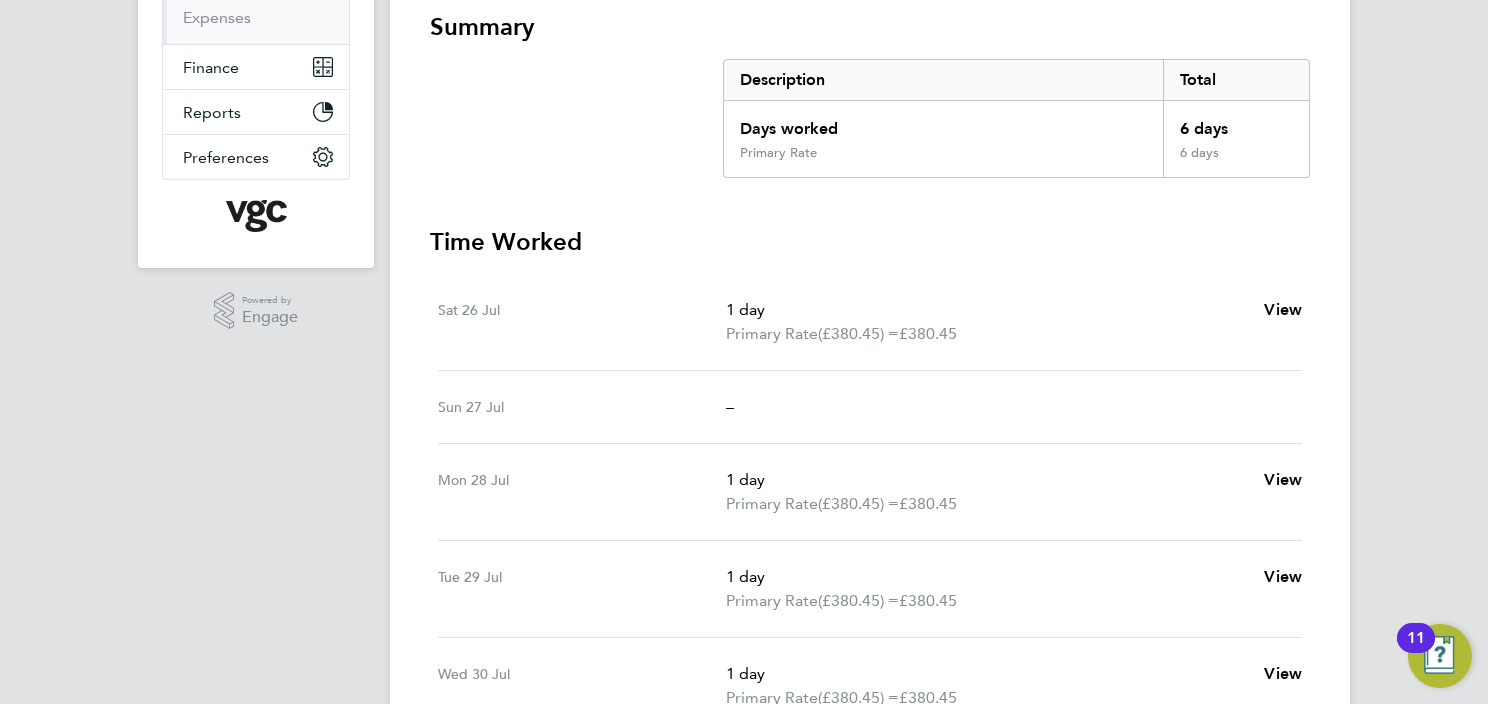 scroll, scrollTop: 361, scrollLeft: 0, axis: vertical 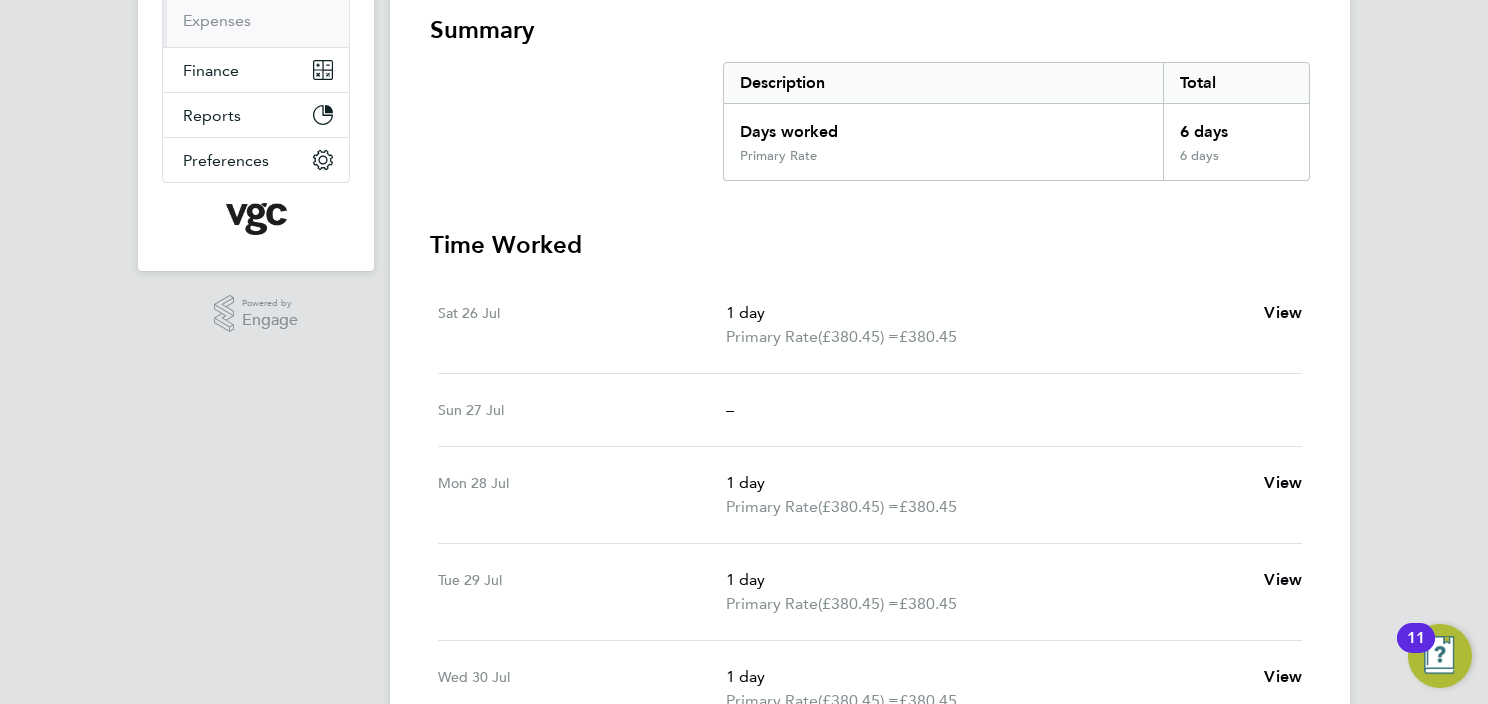 drag, startPoint x: 724, startPoint y: 312, endPoint x: 1040, endPoint y: 369, distance: 321.09967 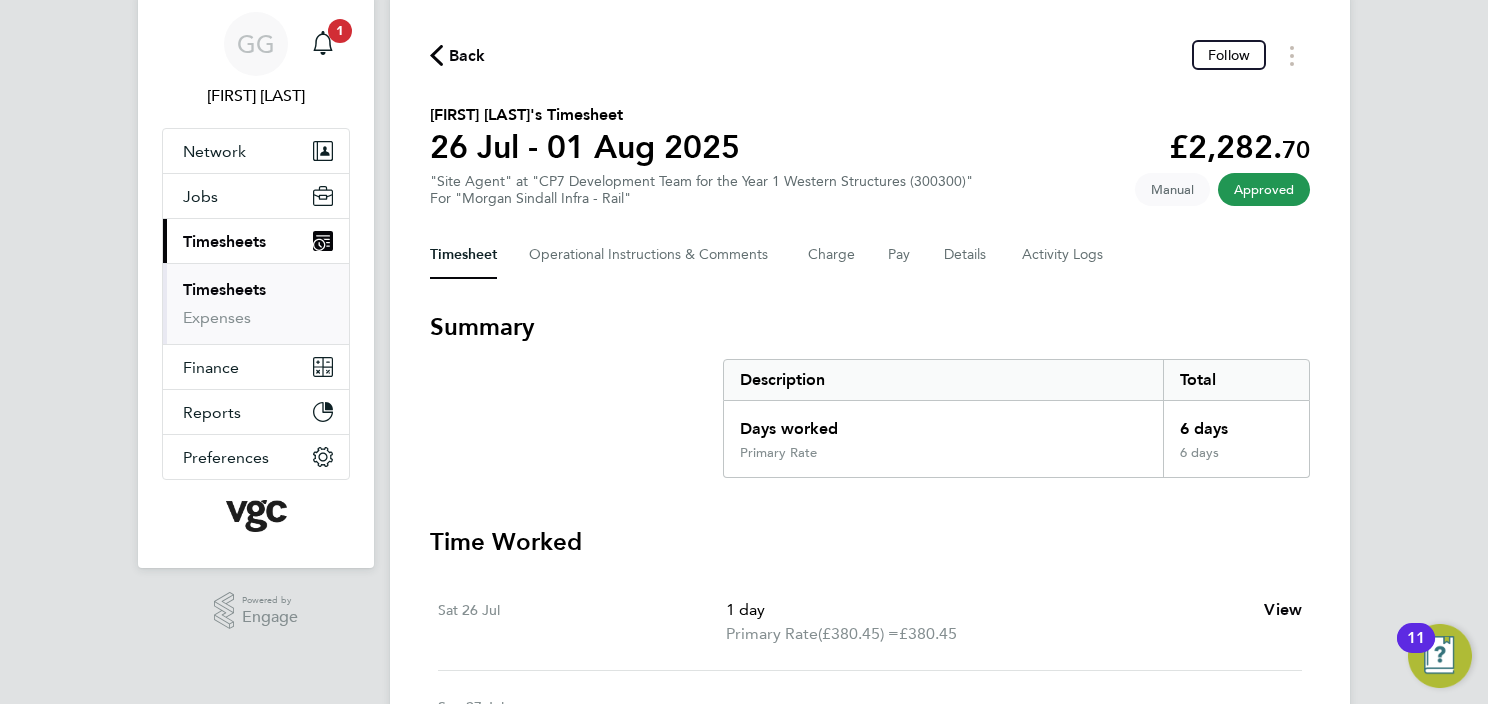 scroll, scrollTop: 61, scrollLeft: 0, axis: vertical 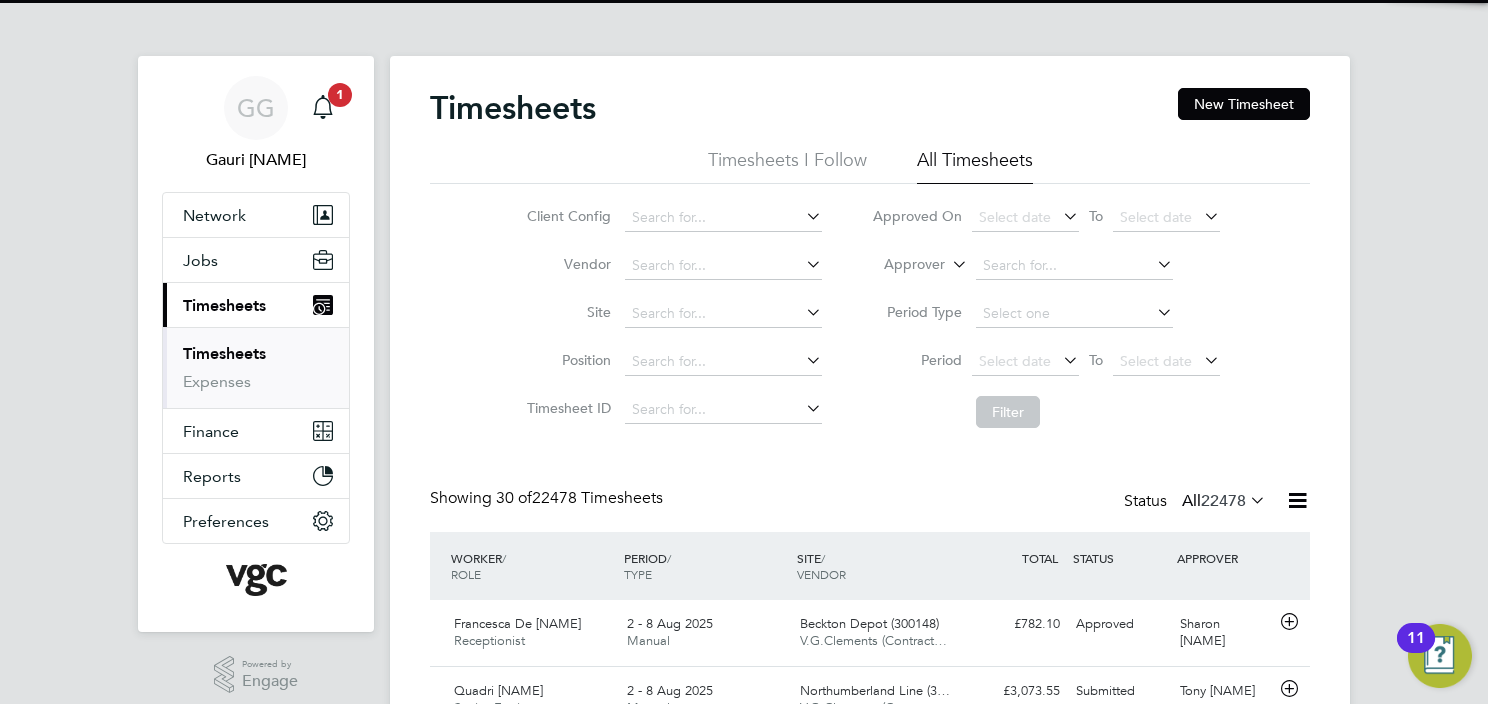 click on "Approver" 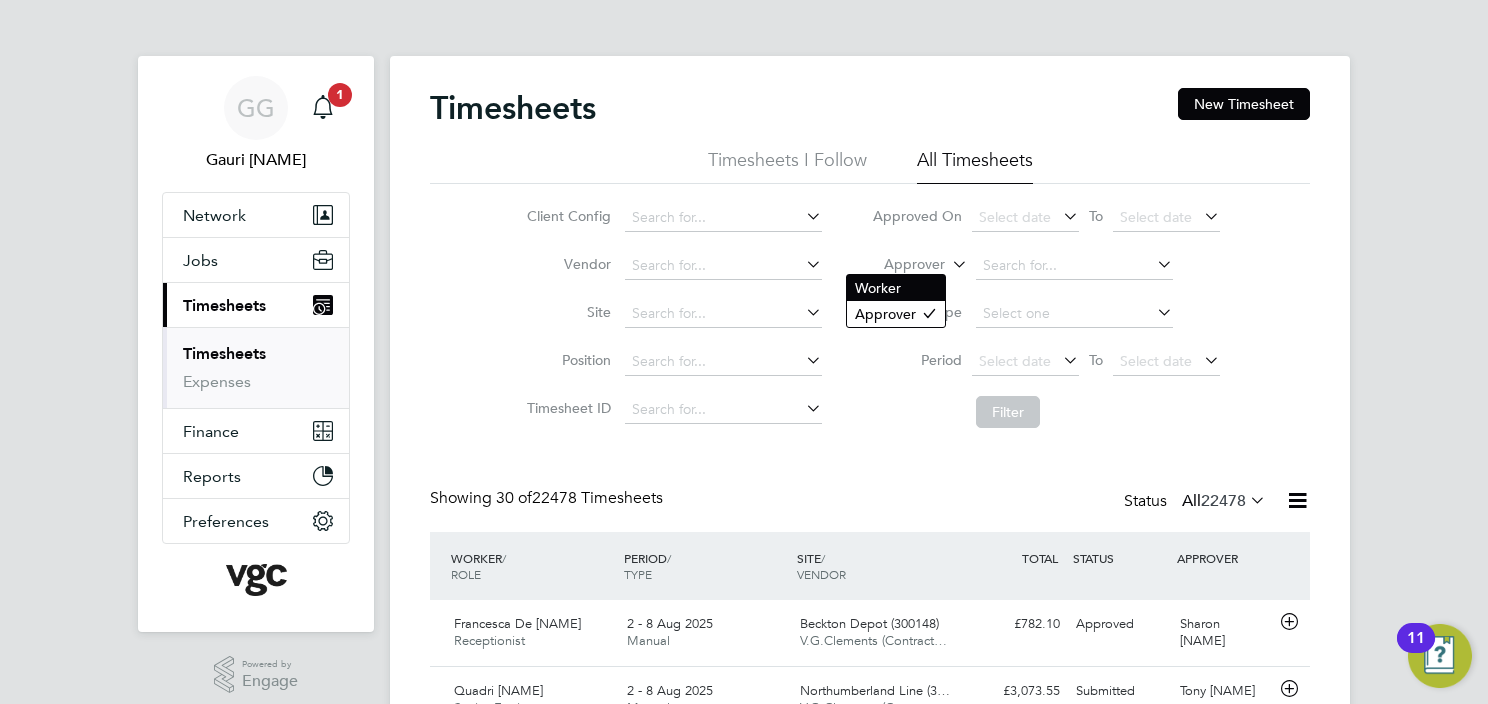 click on "Worker" 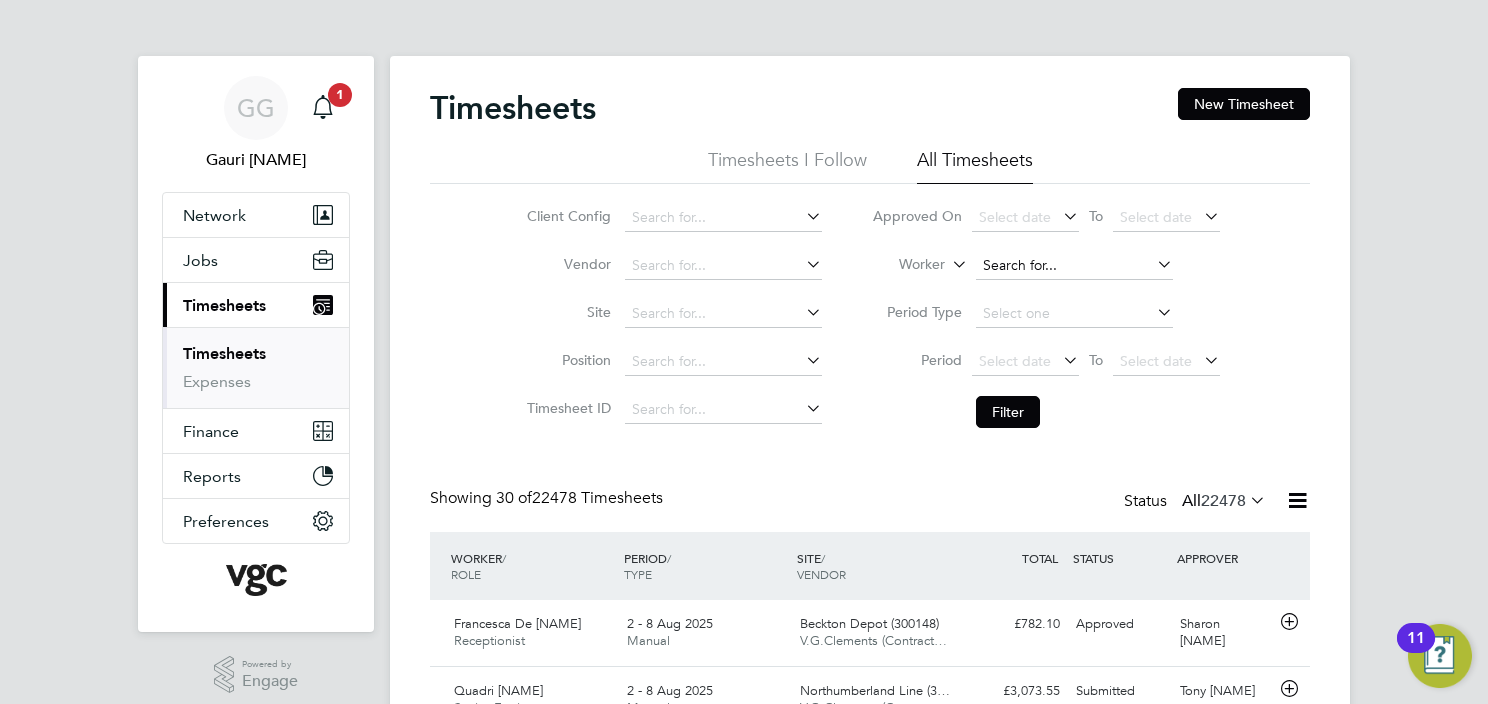 click 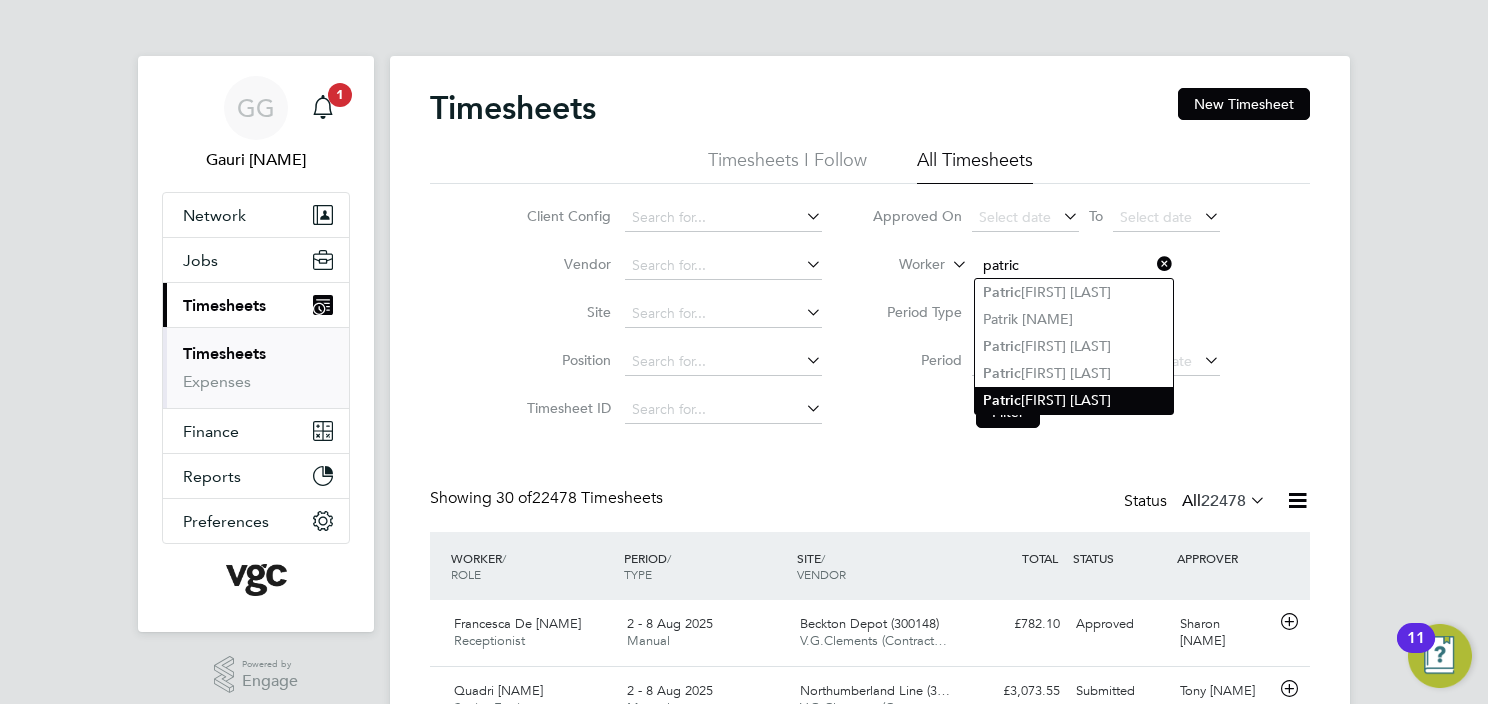 click on "Patric k [NAME]" 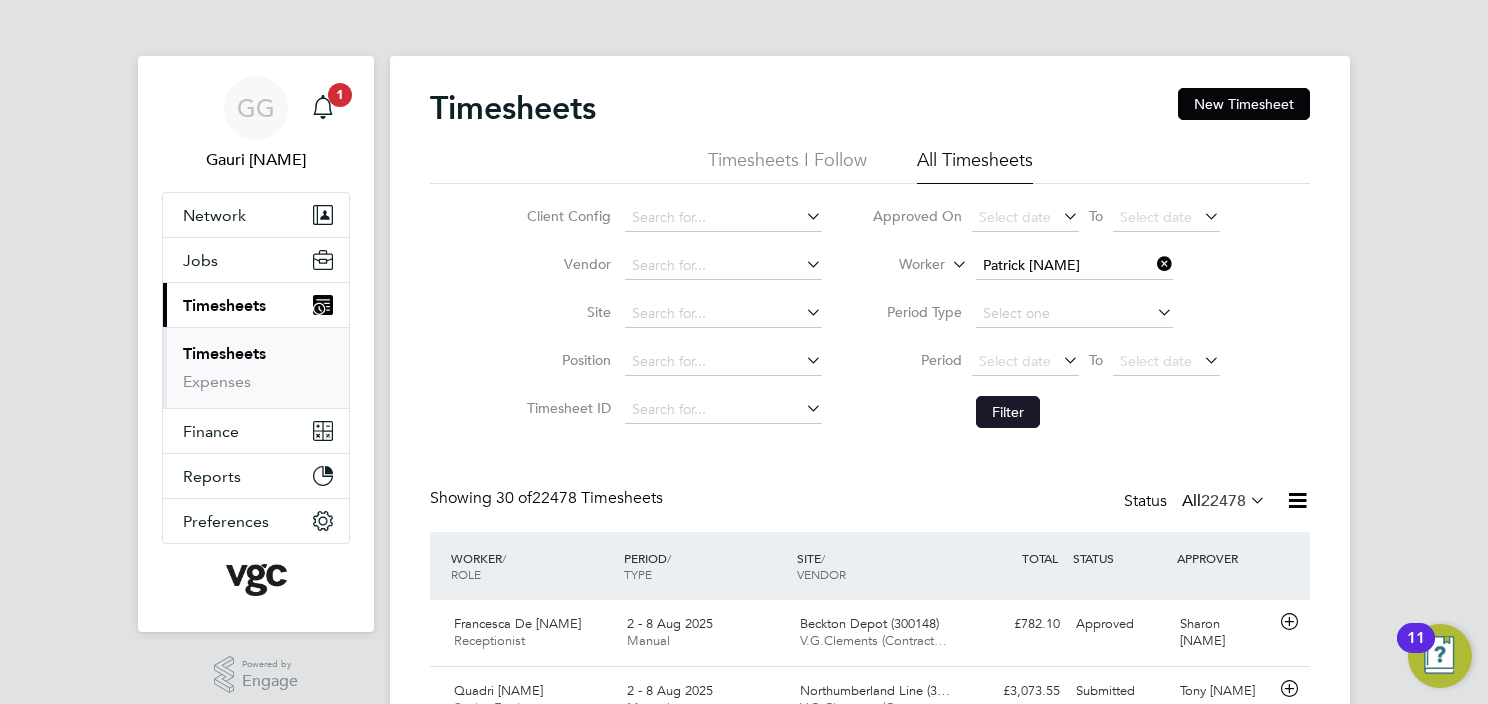 click on "Filter" 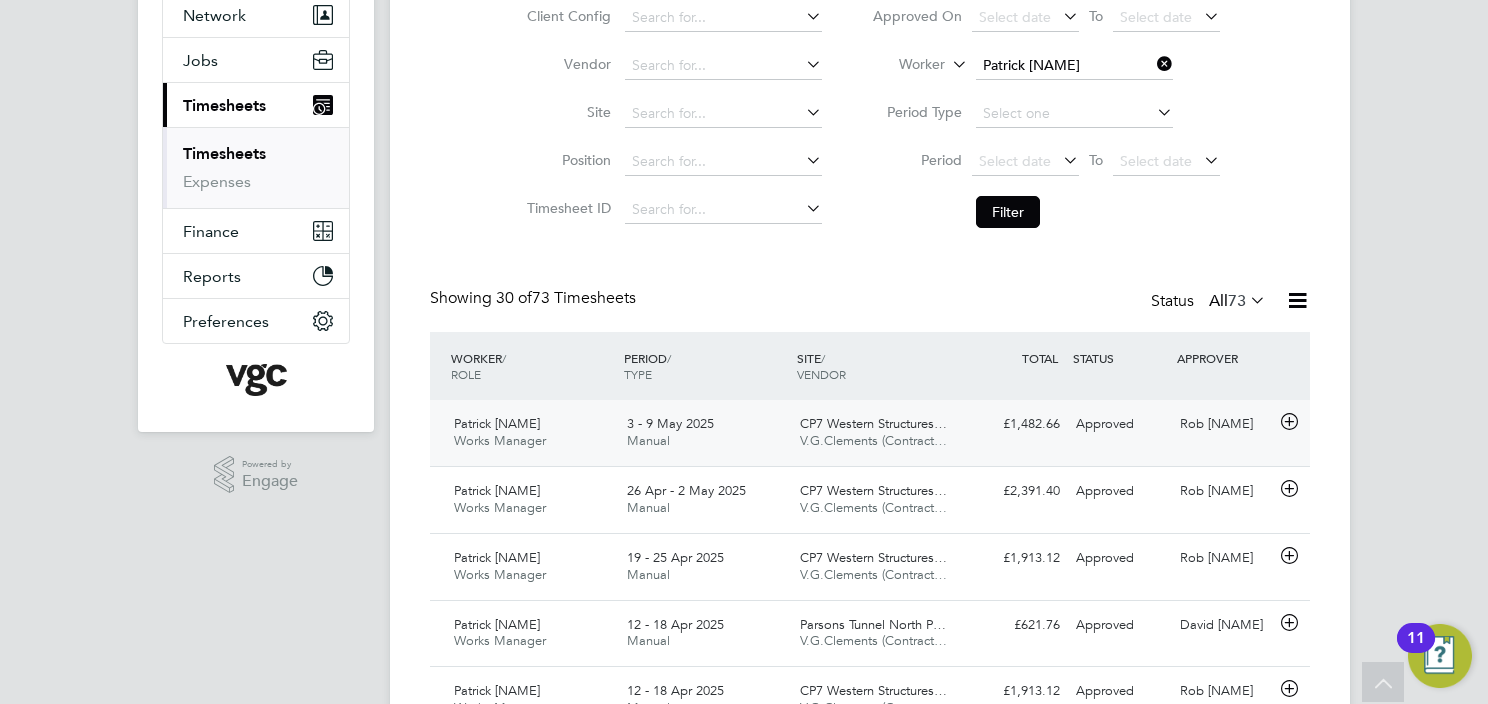 click on "Rob [NAME]" 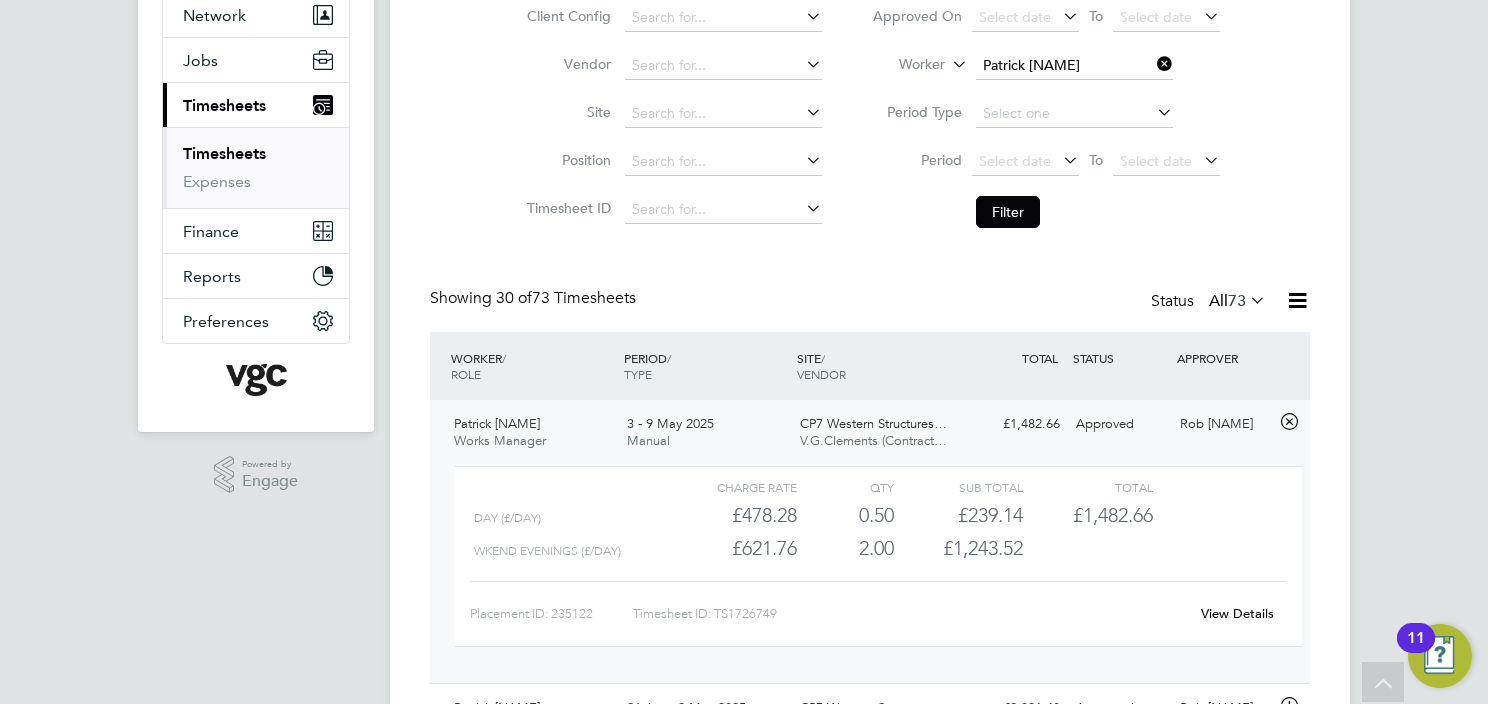 click on "View Details" 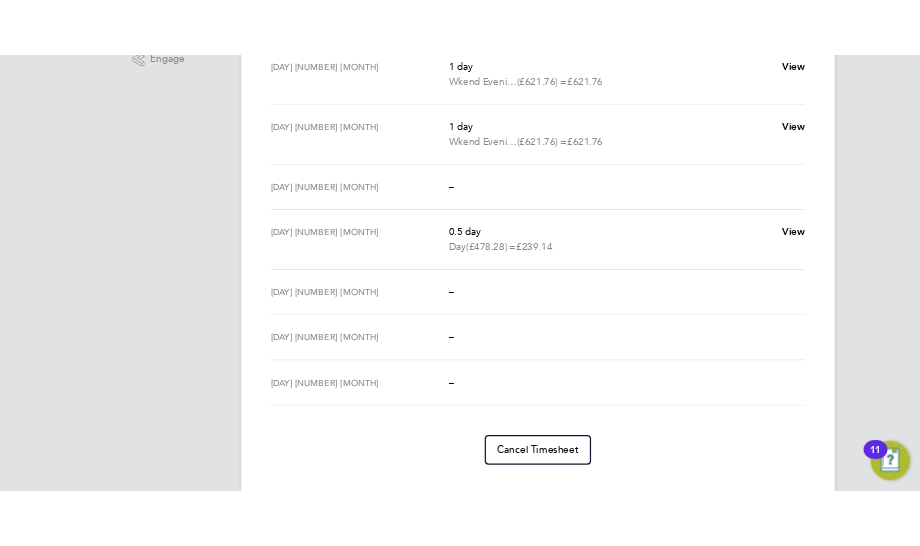 scroll, scrollTop: 709, scrollLeft: 0, axis: vertical 